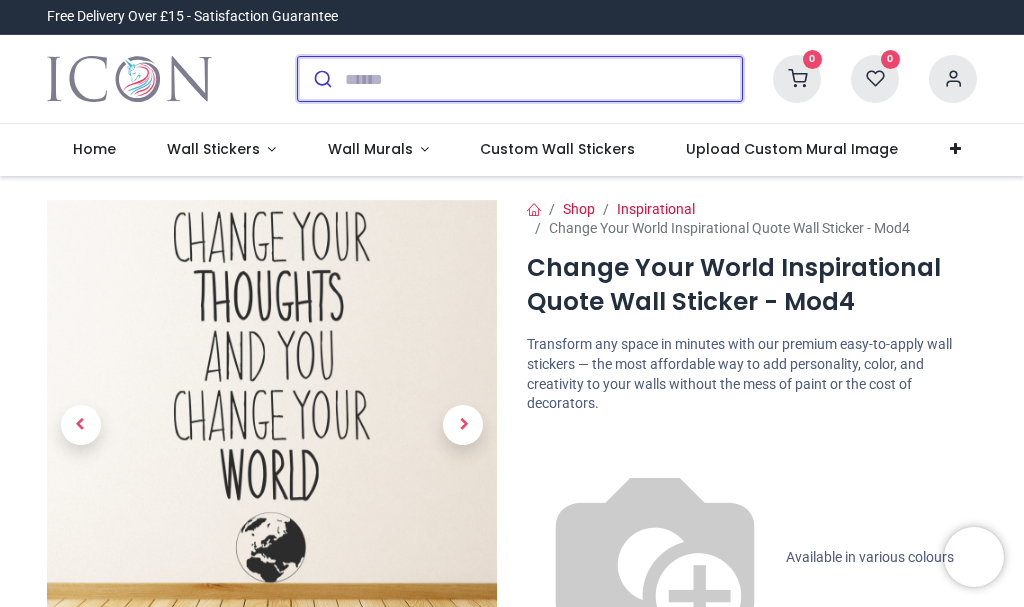 scroll, scrollTop: 0, scrollLeft: 0, axis: both 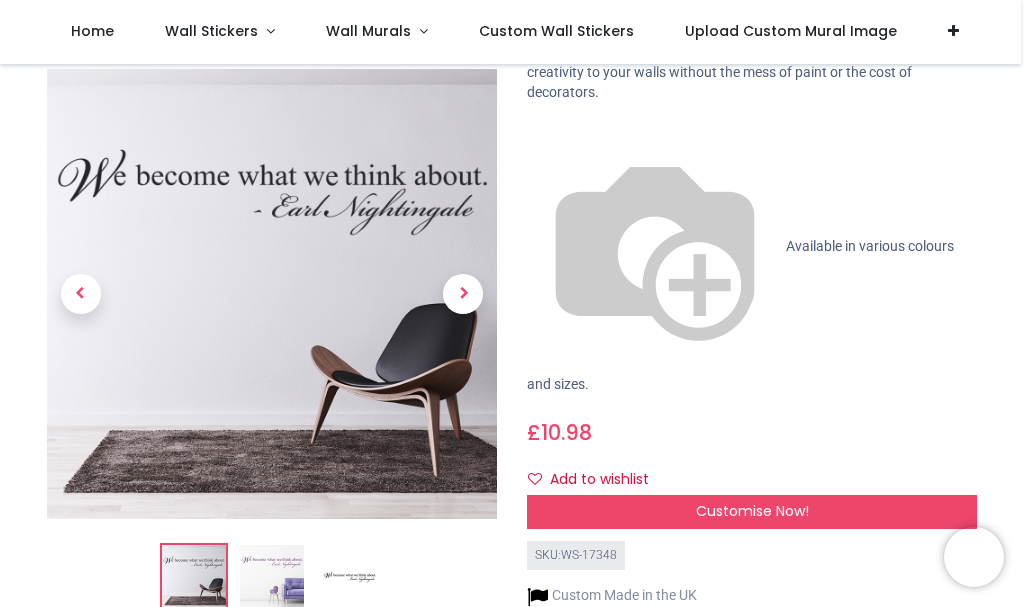 click at bounding box center [272, 577] 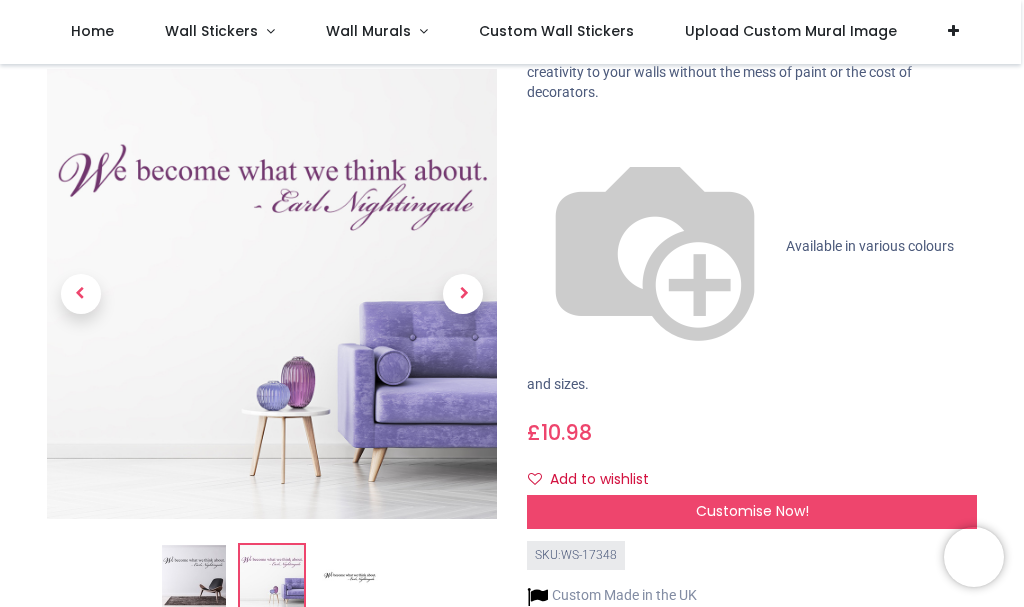 click at bounding box center (194, 577) 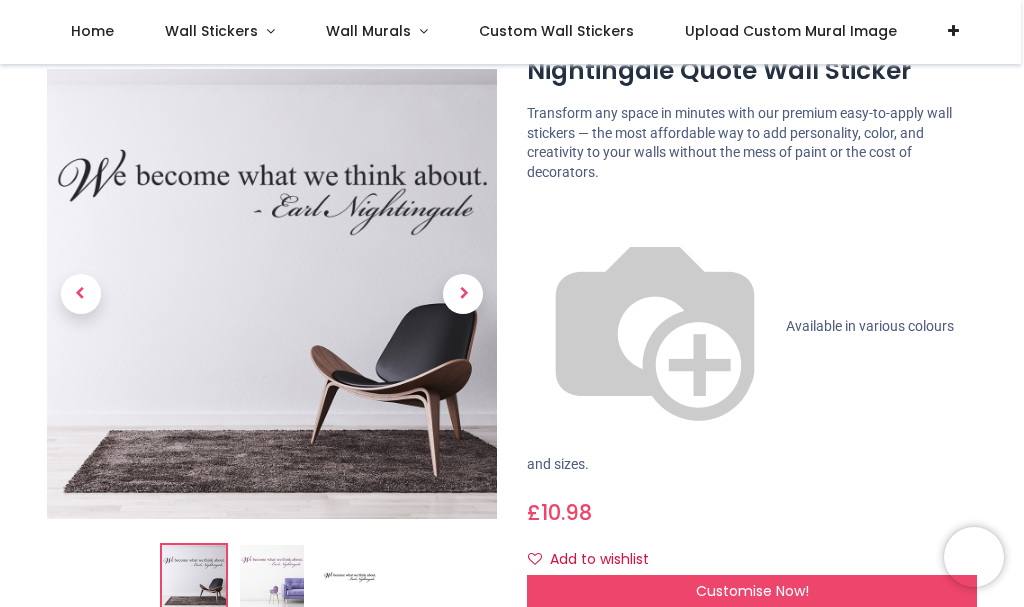 scroll, scrollTop: 100, scrollLeft: 0, axis: vertical 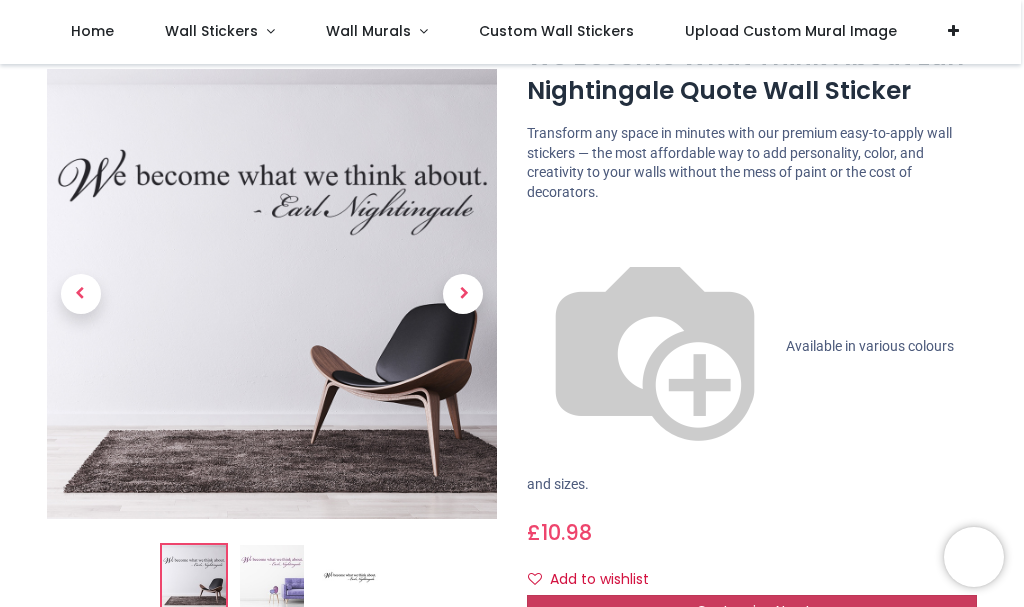 click on "Customise Now!" at bounding box center (752, 611) 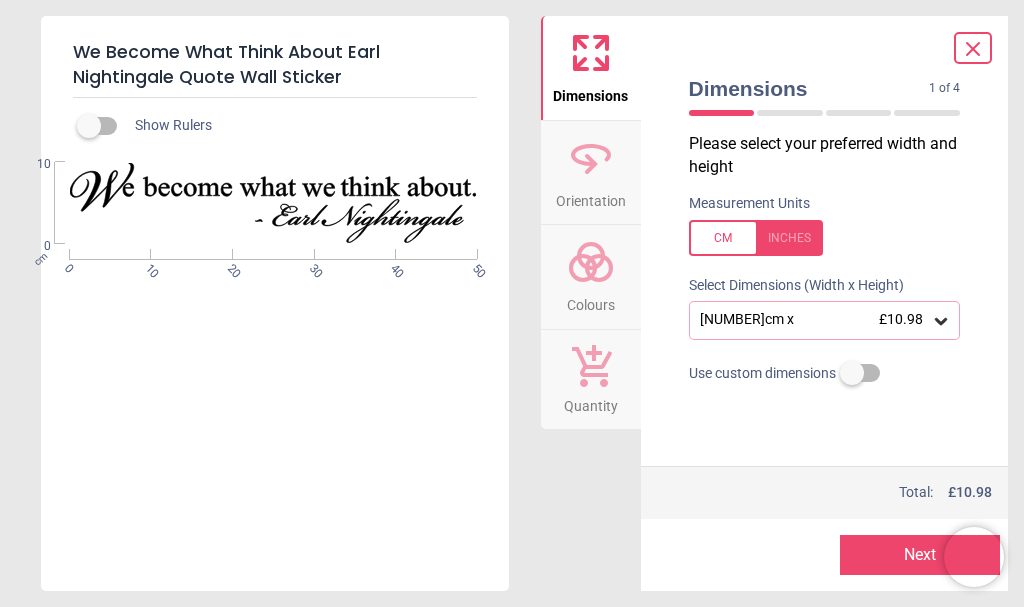 click on "50cm  x  10cm       £10.98" at bounding box center (815, 320) 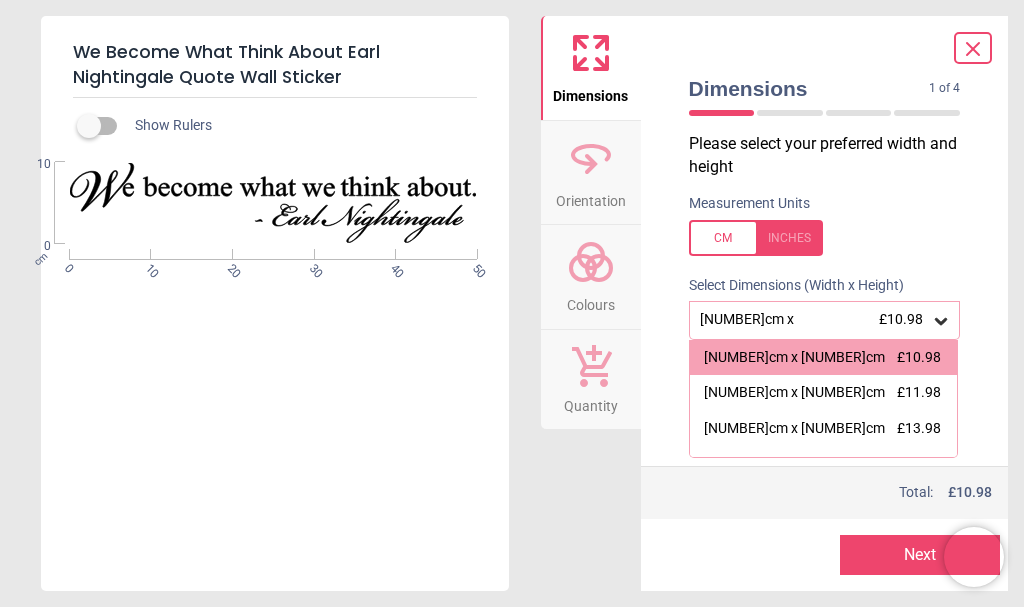 click on "50cm  x  10cm       £10.98" at bounding box center (815, 320) 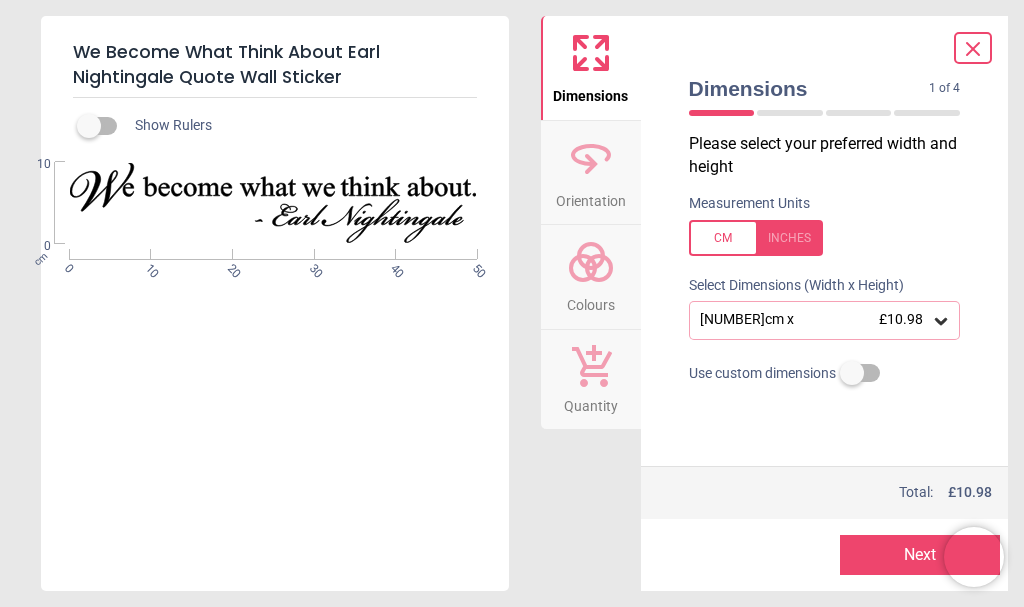 click 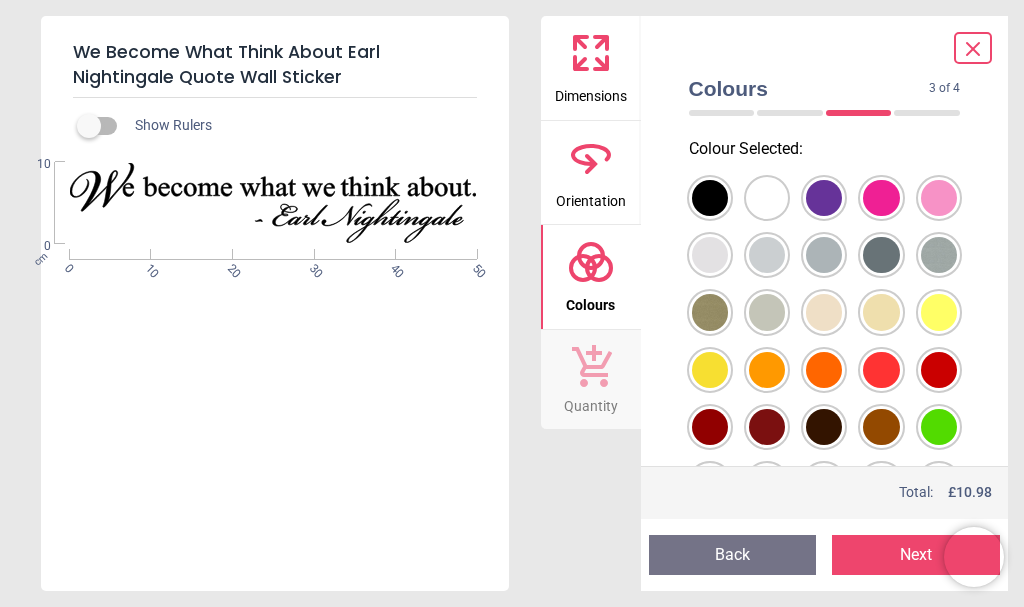 click at bounding box center [710, 198] 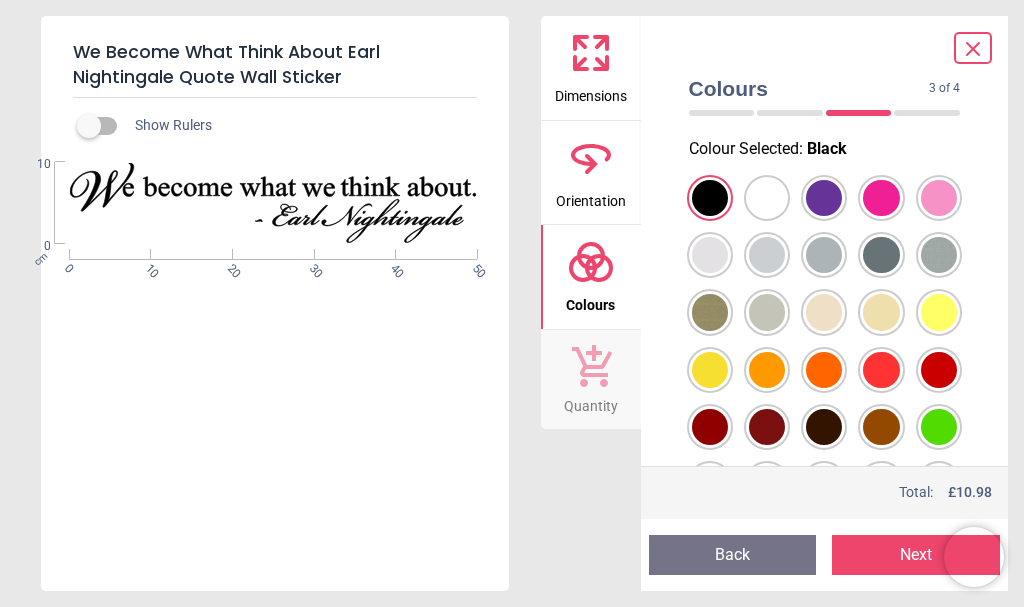 click on "Colours 3   of   4 3   of  5 Colour Selected :   Black Price :  Total: £ 10.98   Preview Back Next Next" at bounding box center [825, 303] 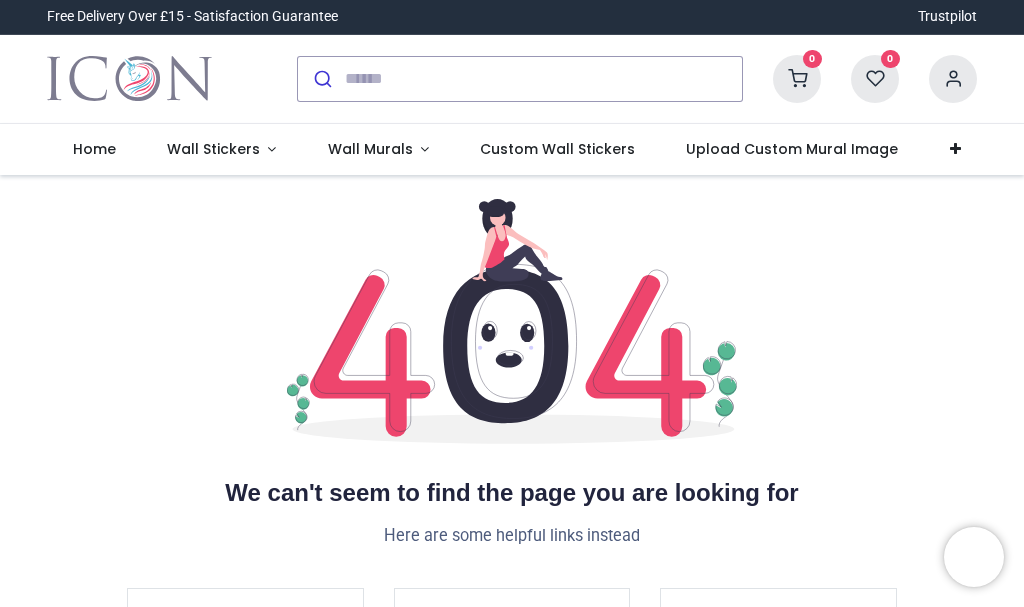 scroll, scrollTop: 0, scrollLeft: 0, axis: both 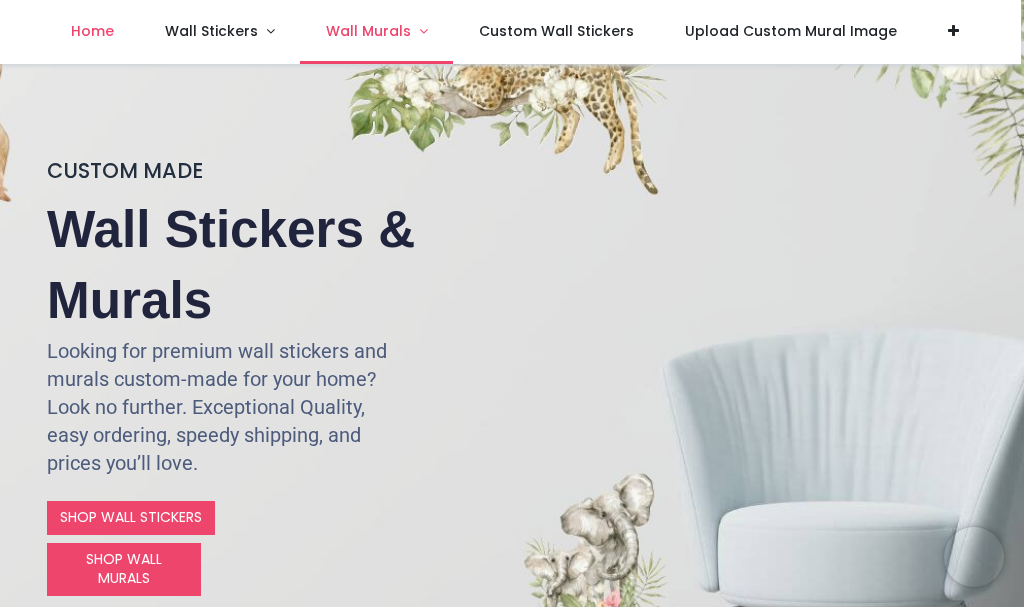click on "Wall Murals" at bounding box center [368, 31] 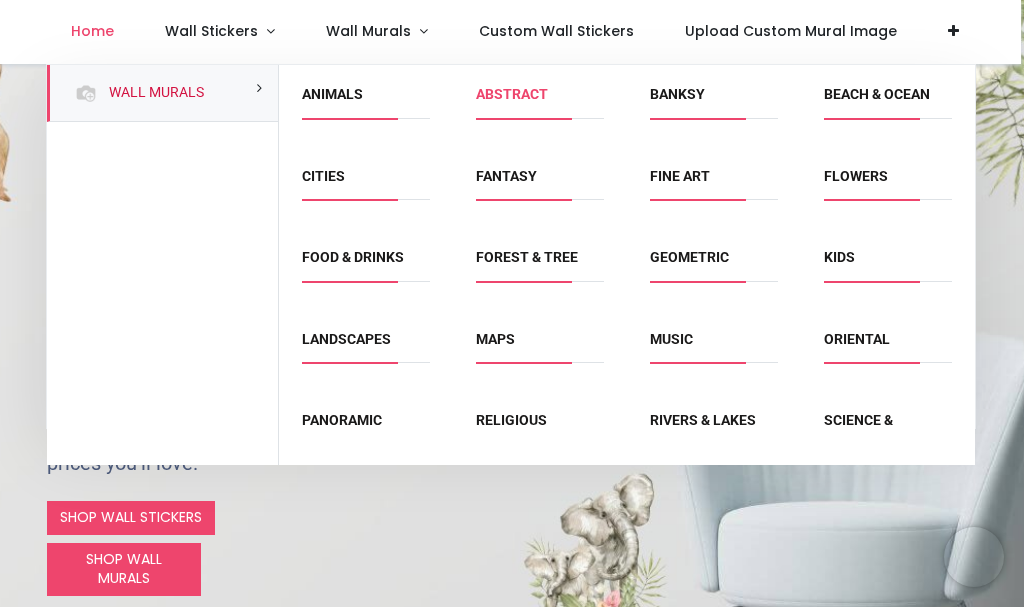 click on "Abstract" at bounding box center (512, 94) 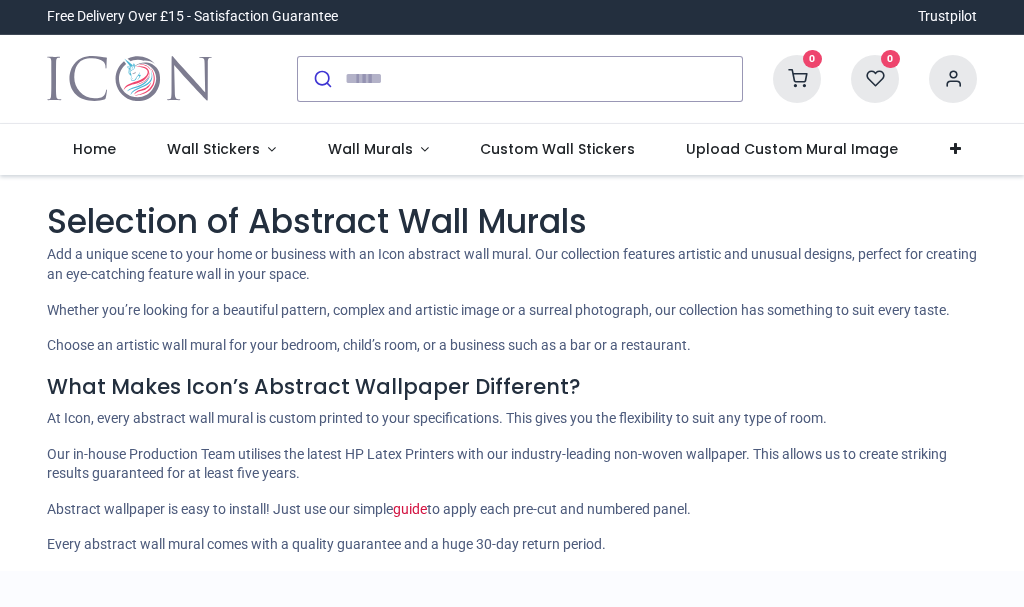 scroll, scrollTop: 0, scrollLeft: 0, axis: both 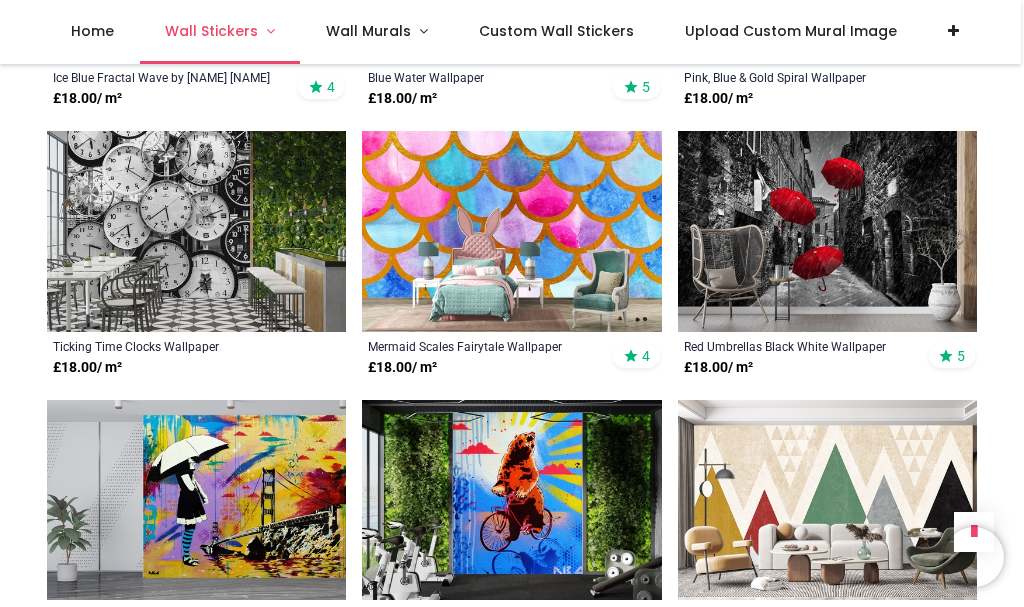 click on "Wall Stickers" at bounding box center [211, 31] 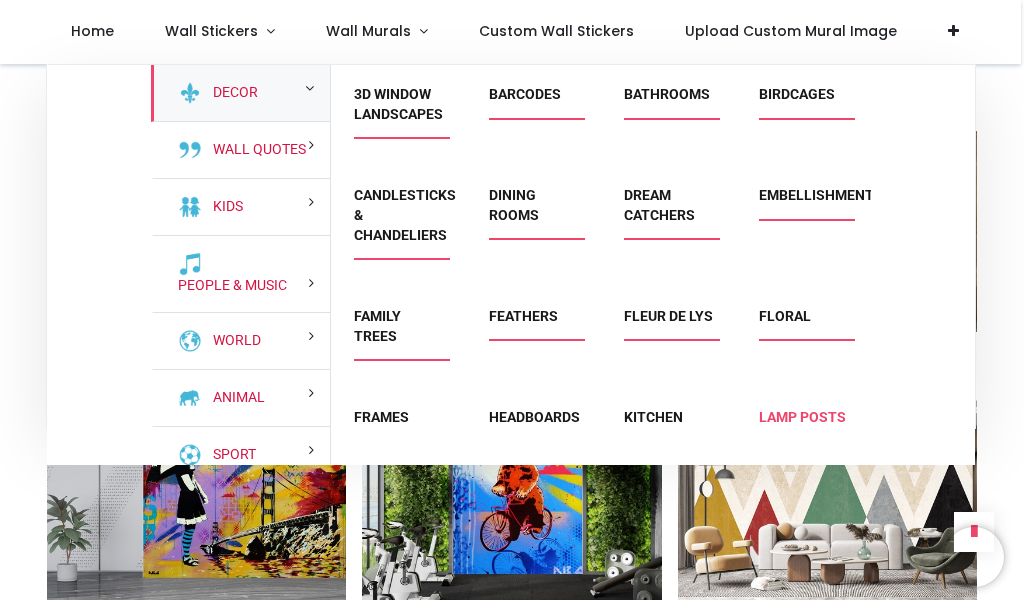 click on "Lamp Posts" at bounding box center [802, 417] 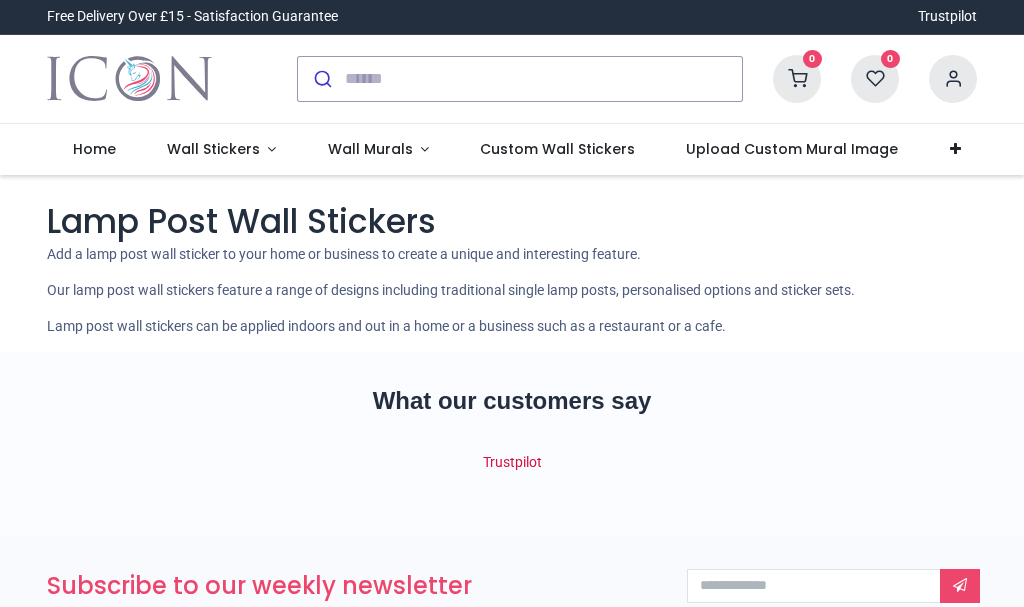 scroll, scrollTop: 0, scrollLeft: 0, axis: both 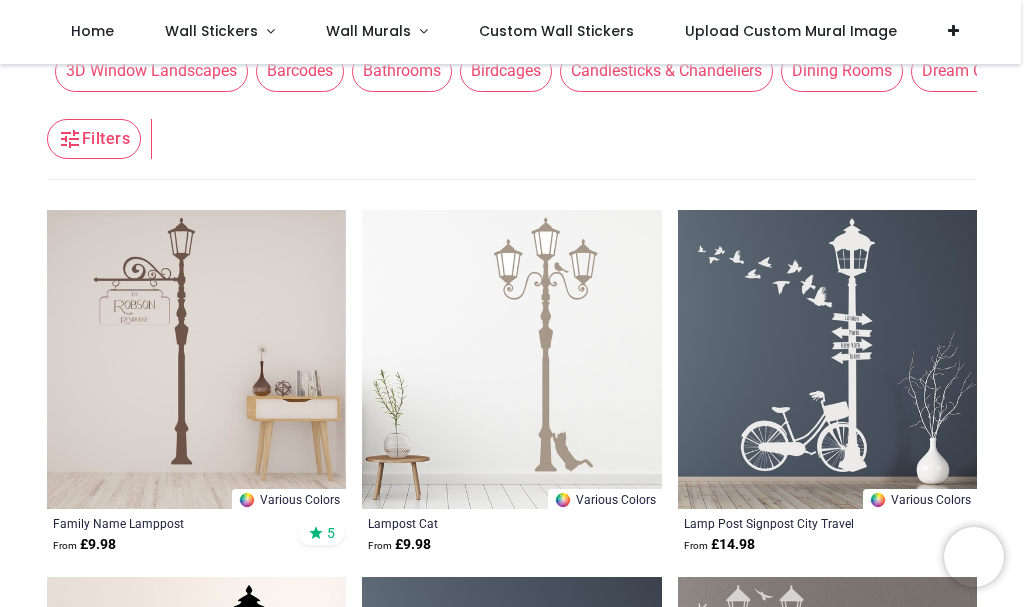 click at bounding box center [511, 359] 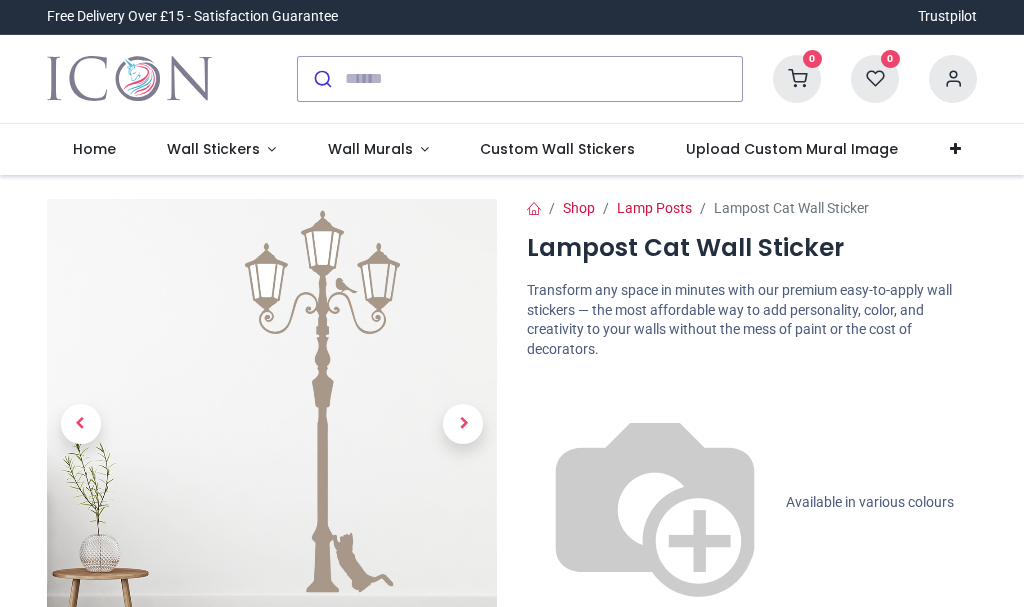 scroll, scrollTop: 0, scrollLeft: 0, axis: both 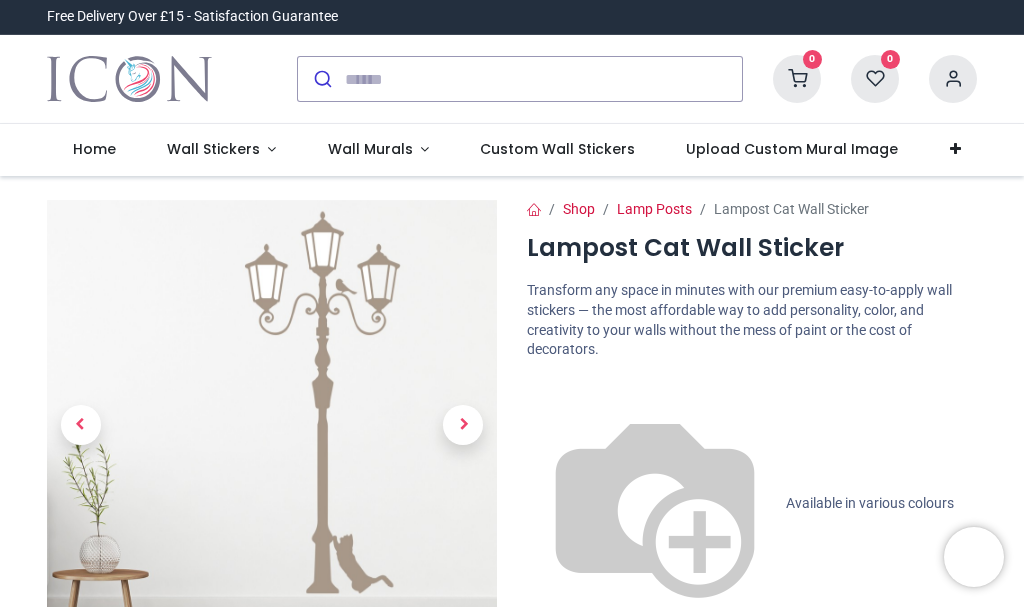 click on "Customise Now!" at bounding box center [752, 769] 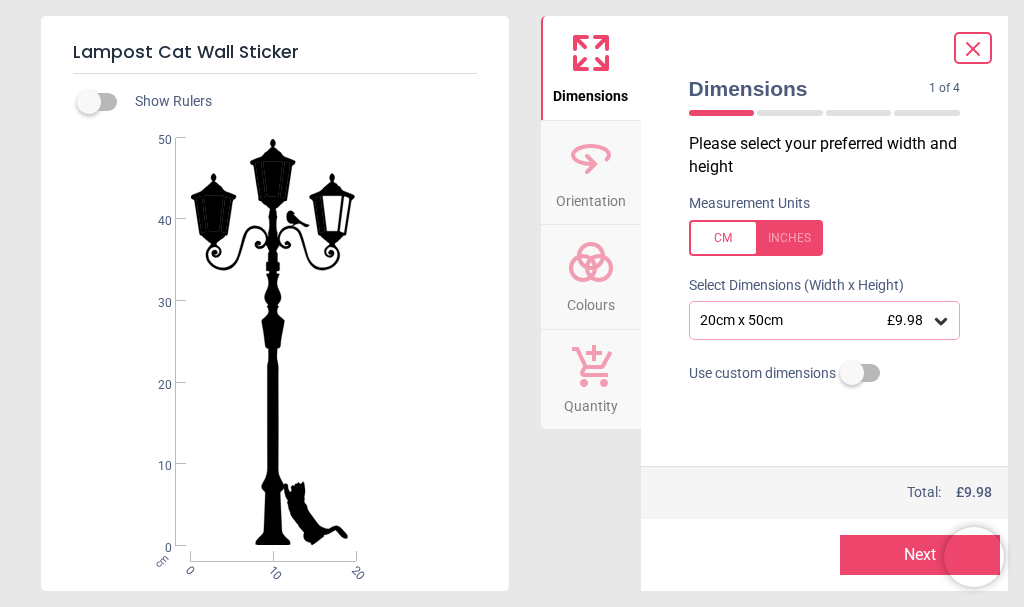 click on "20cm  x  50cm       £9.98" at bounding box center (815, 320) 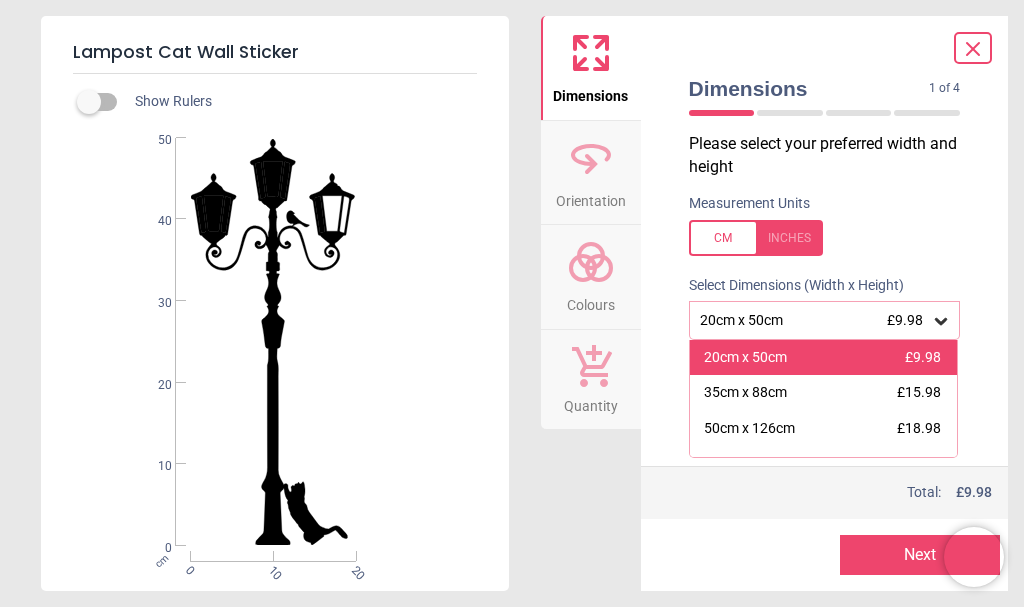 click on "20cm  x  50cm       £9.98" at bounding box center (824, 358) 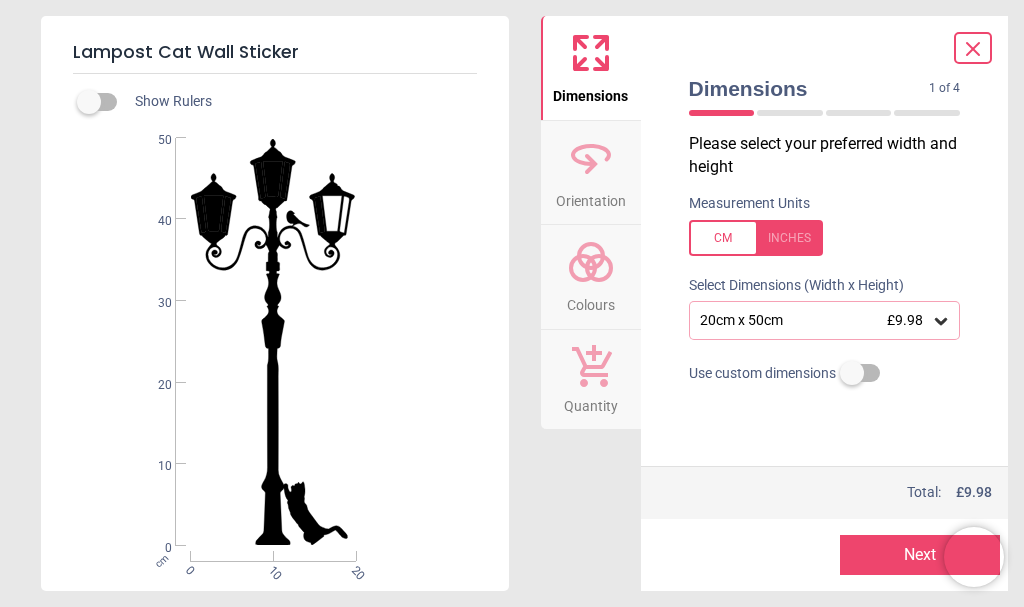 click on "Colours" at bounding box center (591, 301) 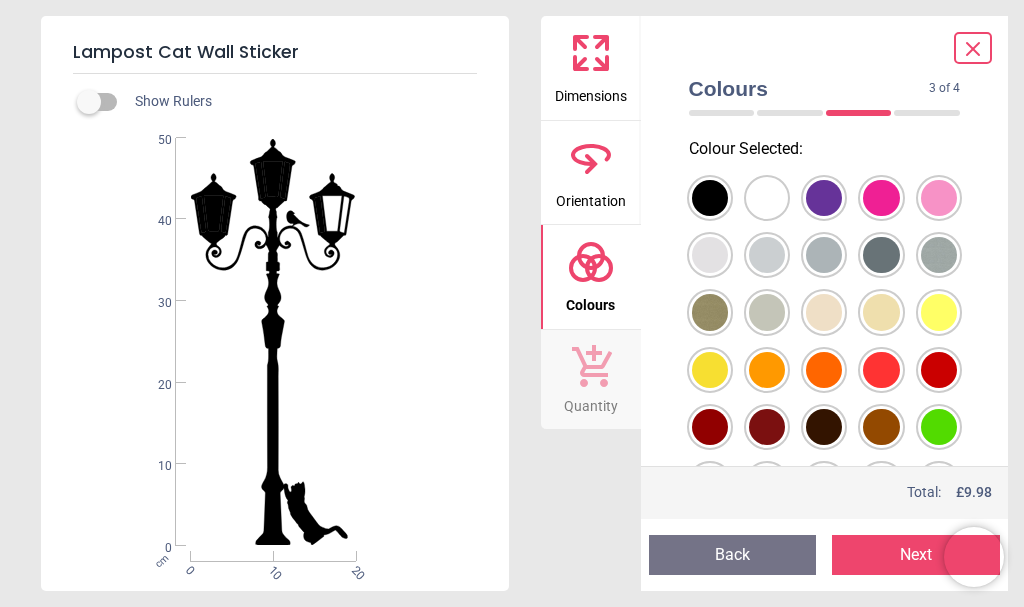 click at bounding box center [710, 198] 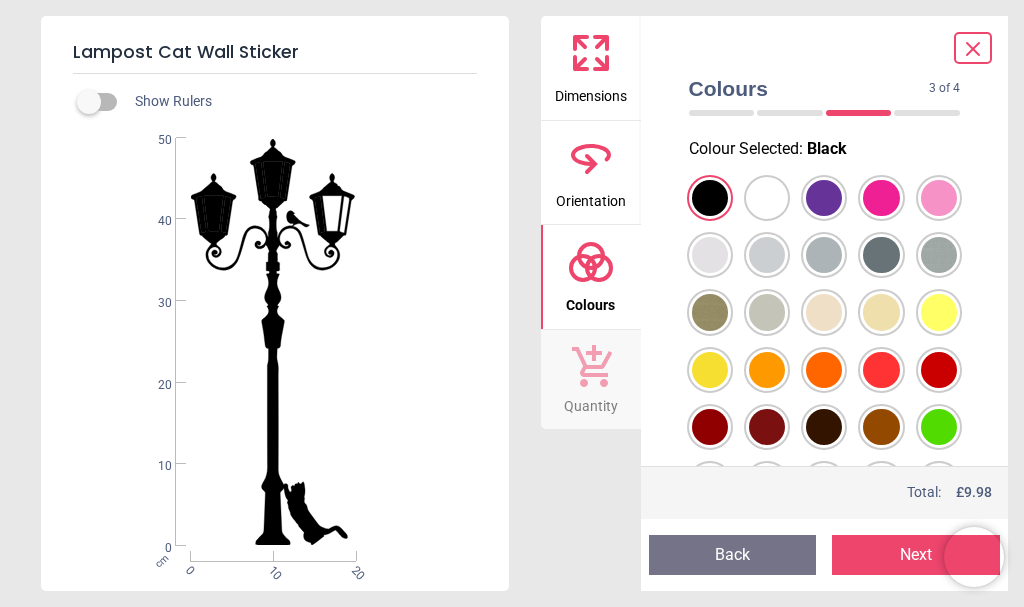 click on "Colours 3   of   4 3   of  5 Colour Selected :   Black Price :  Total: £ 9.98   Preview Back Next Next" at bounding box center [825, 303] 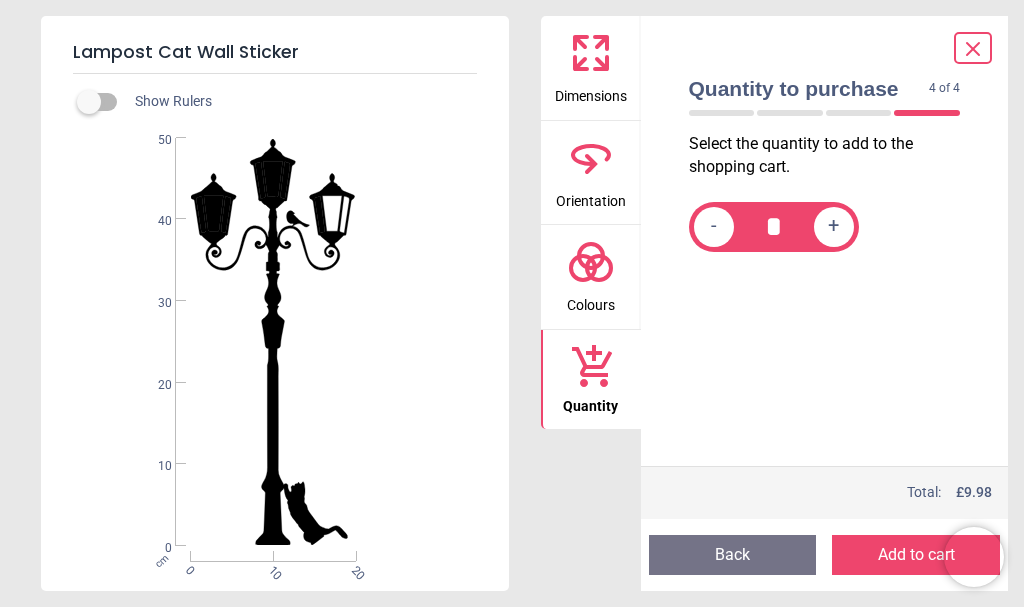 click 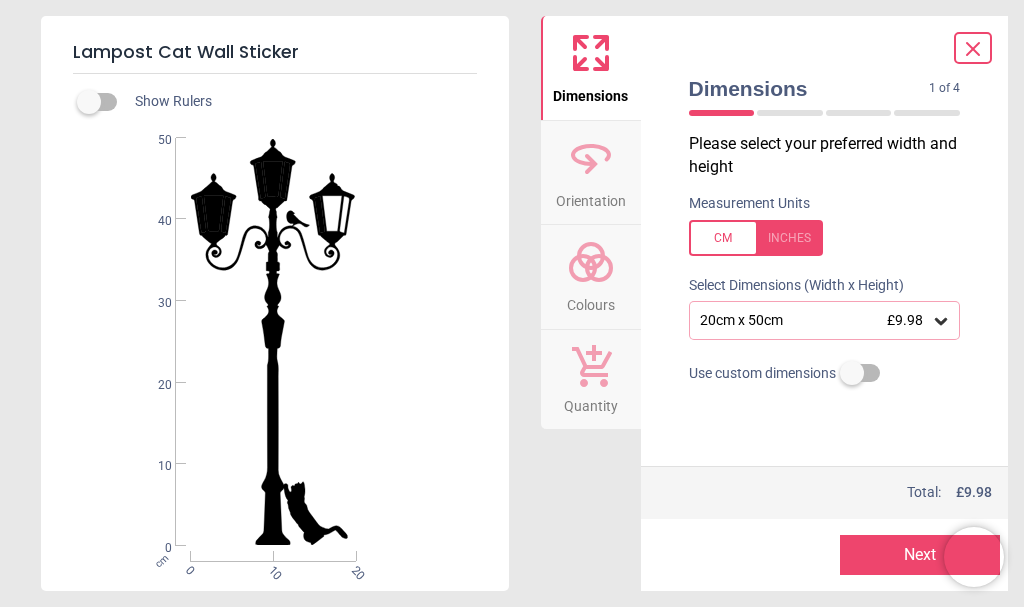 click on "£9.98" at bounding box center (905, 320) 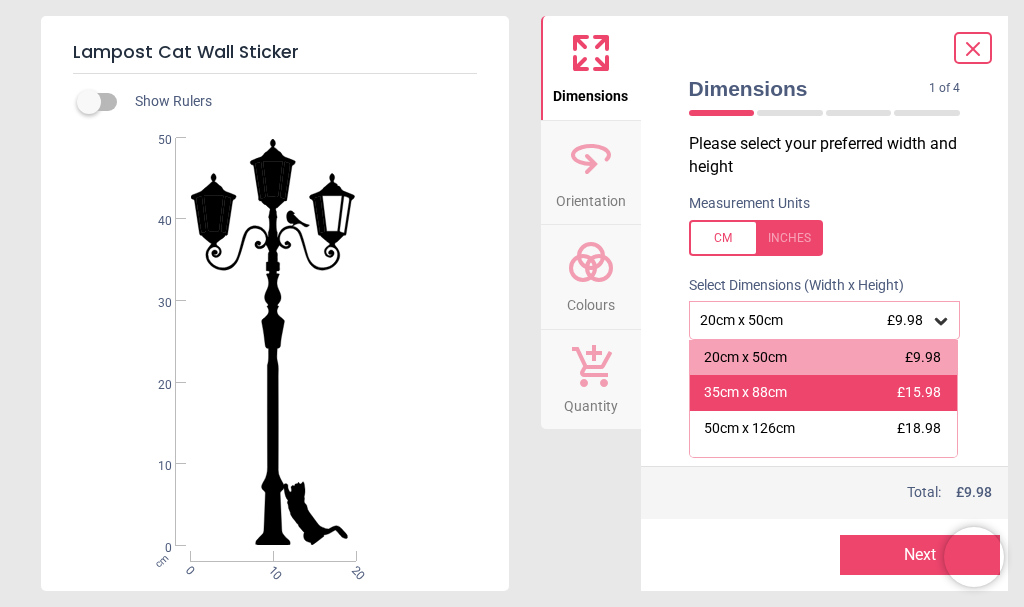 click on "35cm  x  88cm       £15.98" at bounding box center [824, 393] 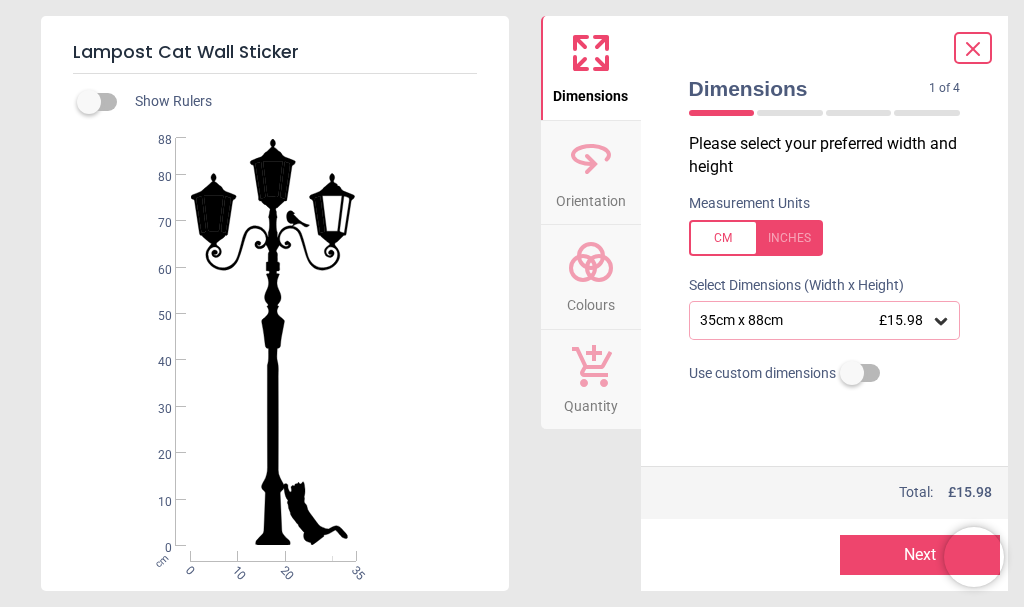 click 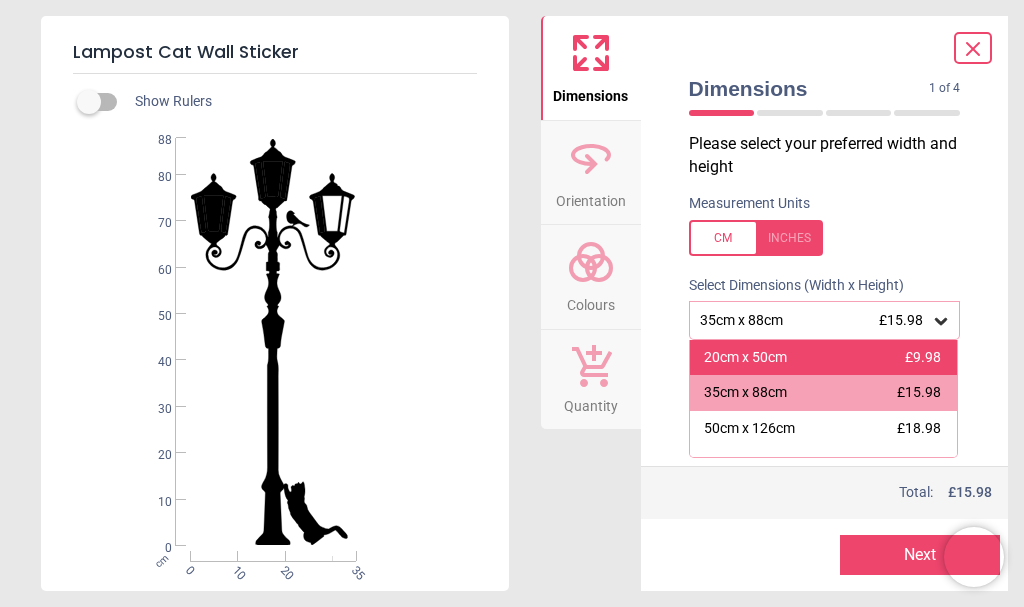 click on "20cm  x  50cm       £9.98" at bounding box center (824, 358) 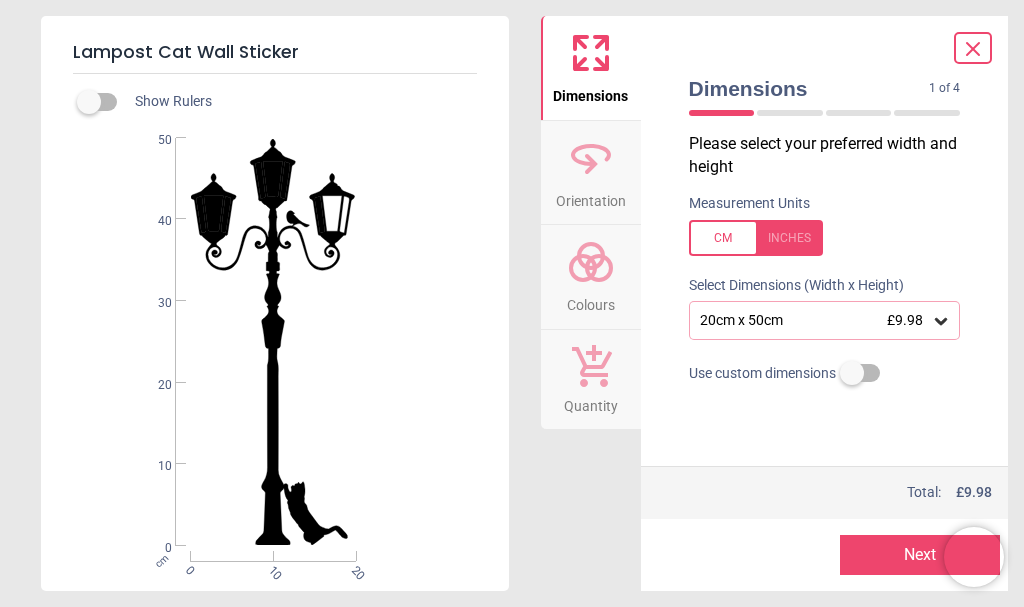 click on "Next" at bounding box center (920, 555) 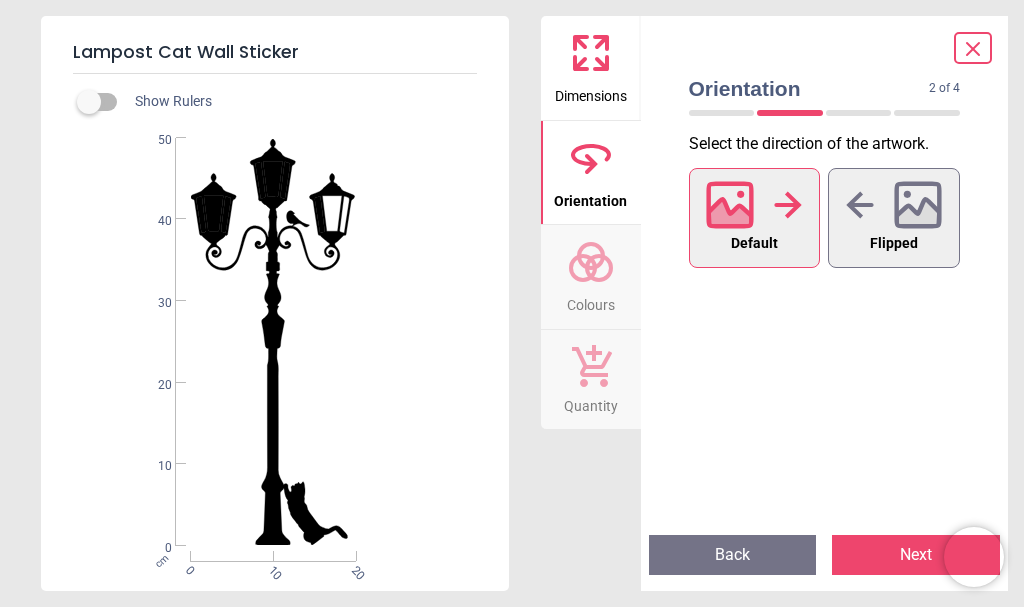 click on "Next" at bounding box center [916, 555] 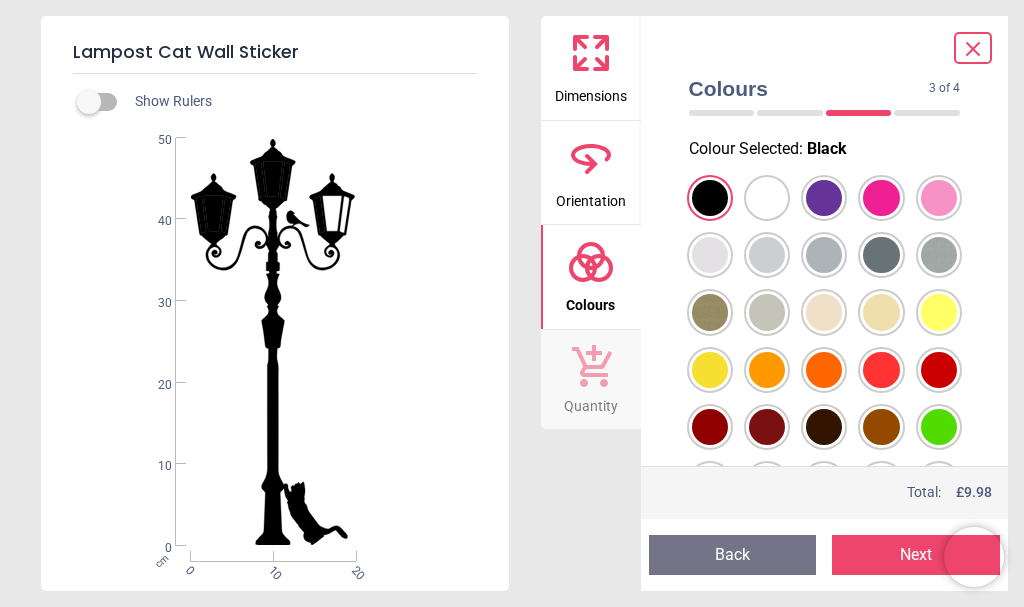 click on "Next" at bounding box center [916, 555] 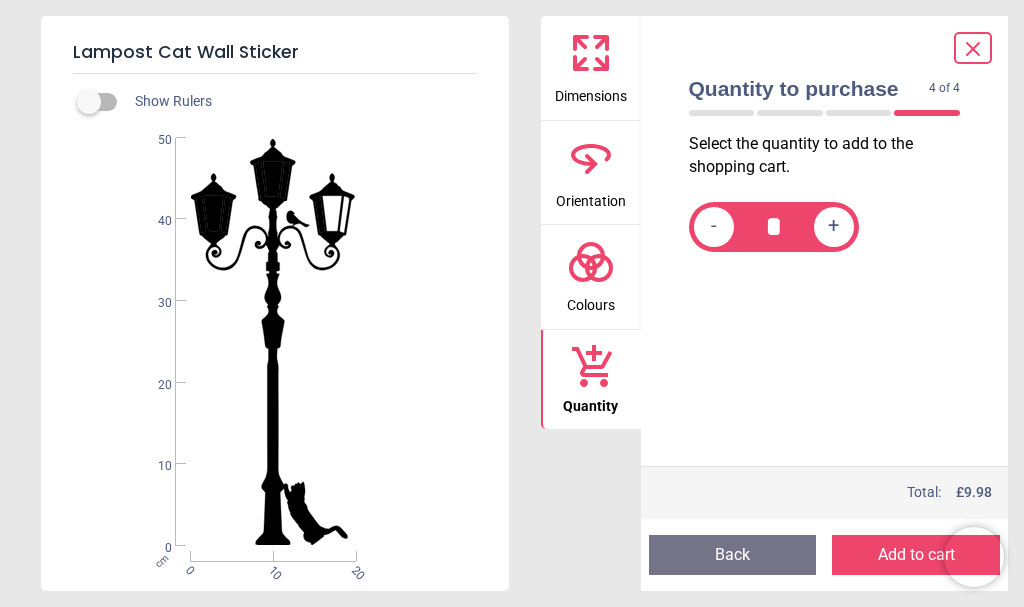 click on "+" at bounding box center (833, 227) 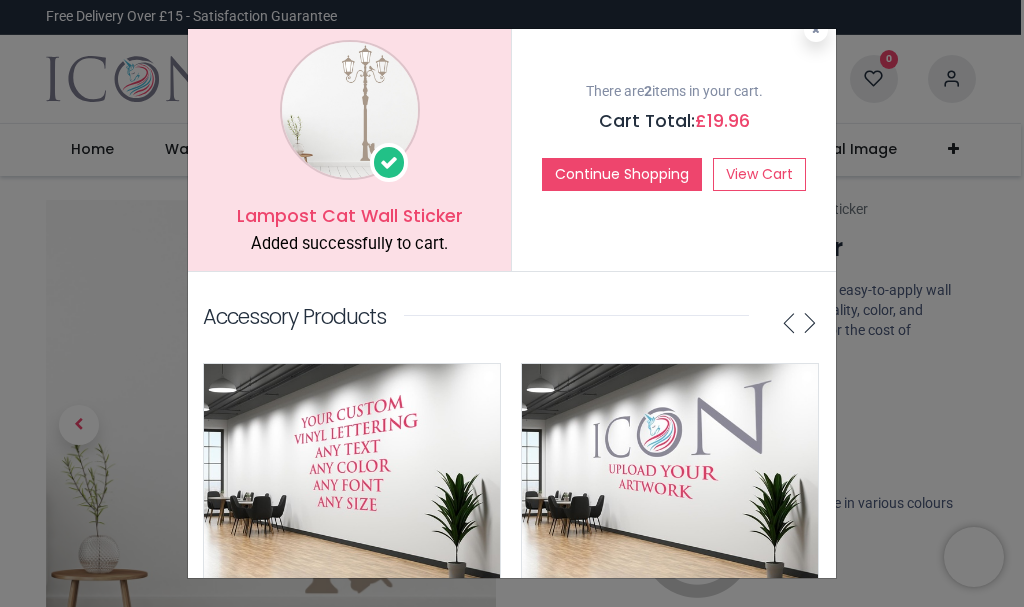 scroll, scrollTop: 0, scrollLeft: 0, axis: both 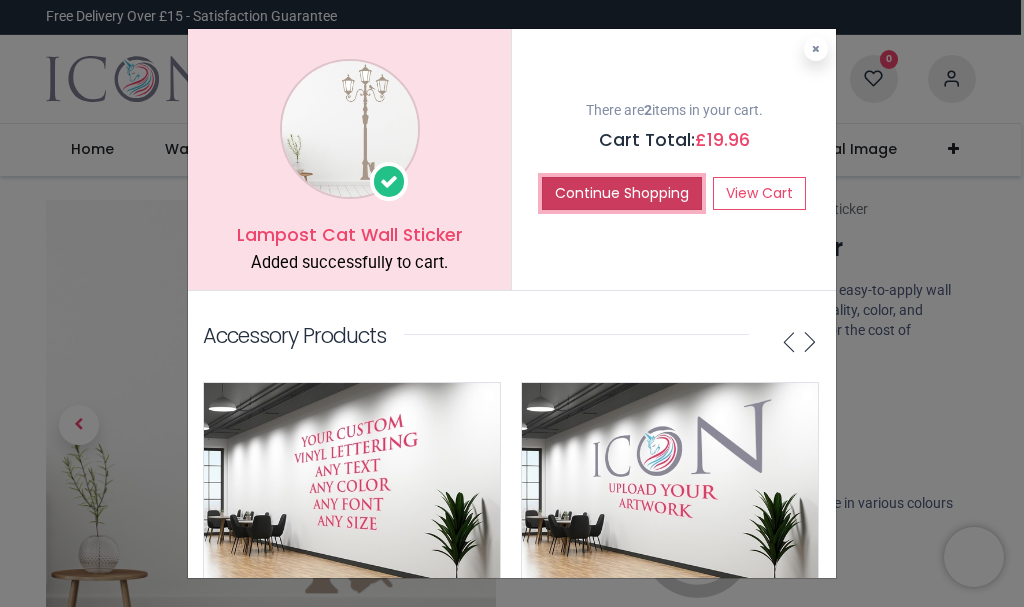 click on "Continue Shopping" at bounding box center (622, 194) 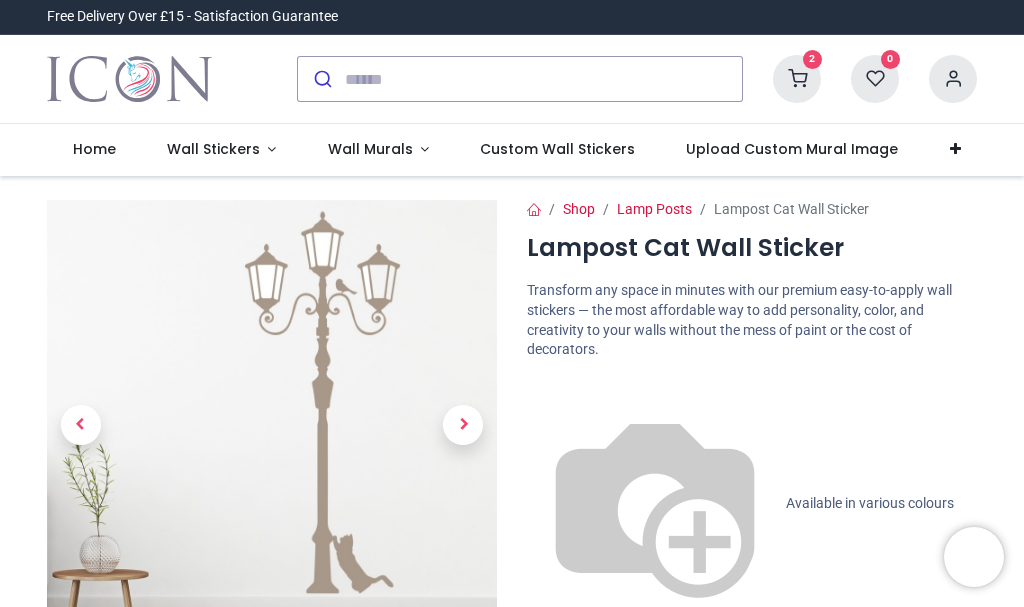 click at bounding box center [797, 79] 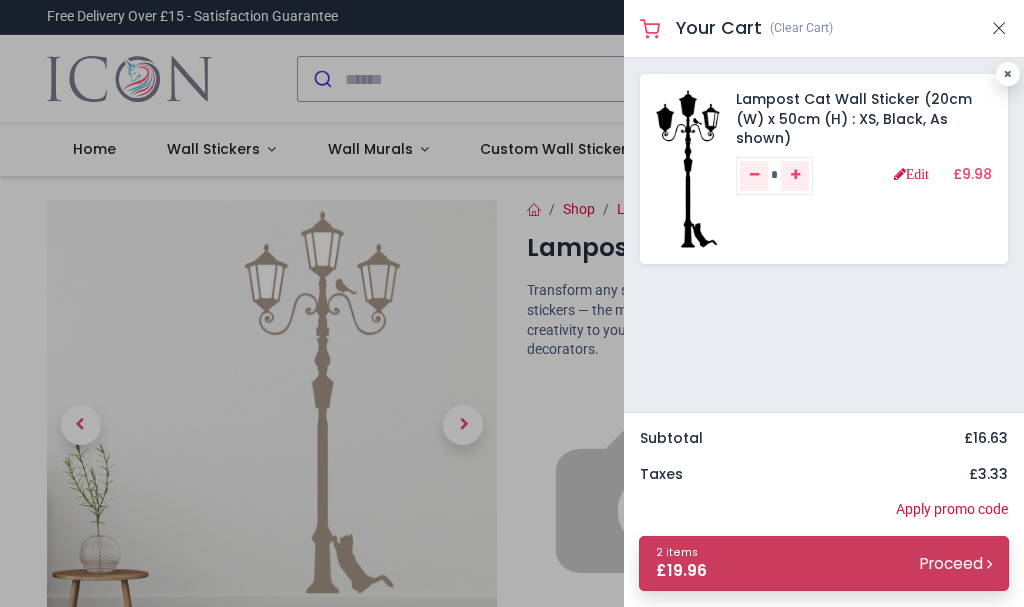 click on "2 items
£  19.96
Proceed" at bounding box center (824, 563) 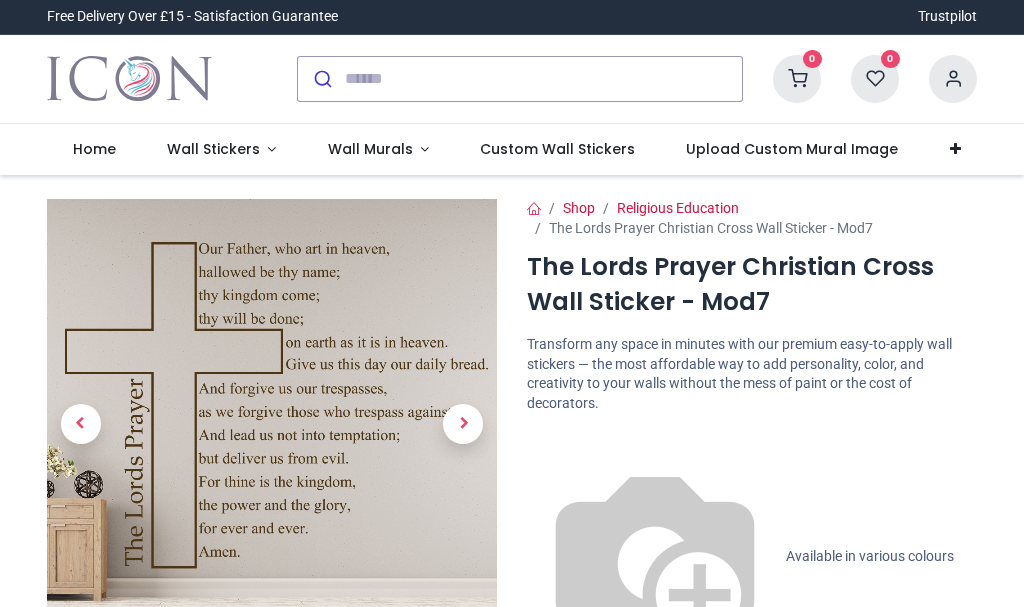 scroll, scrollTop: 0, scrollLeft: 0, axis: both 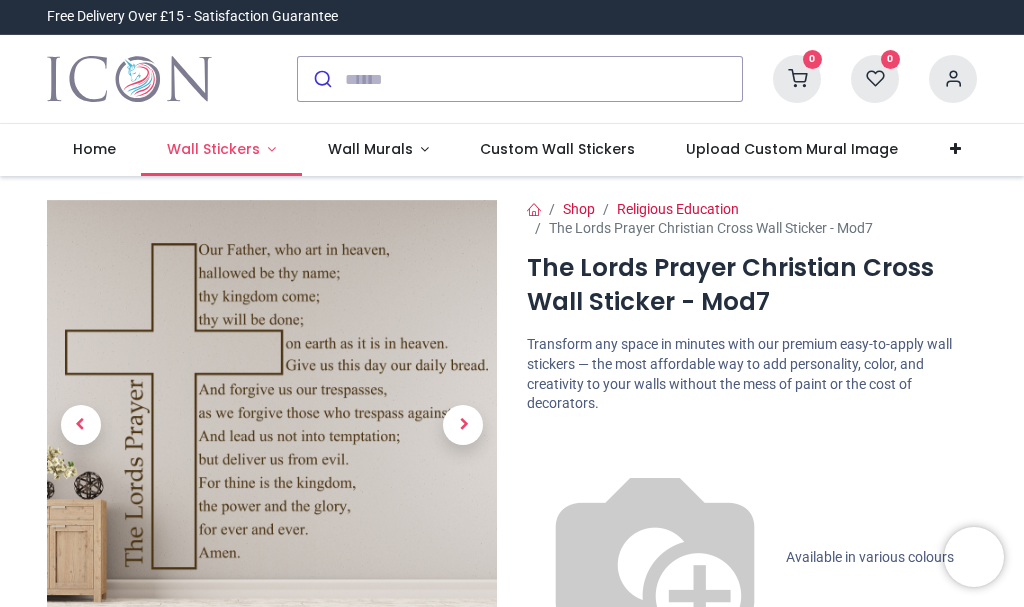 click on "Wall Stickers" at bounding box center [213, 149] 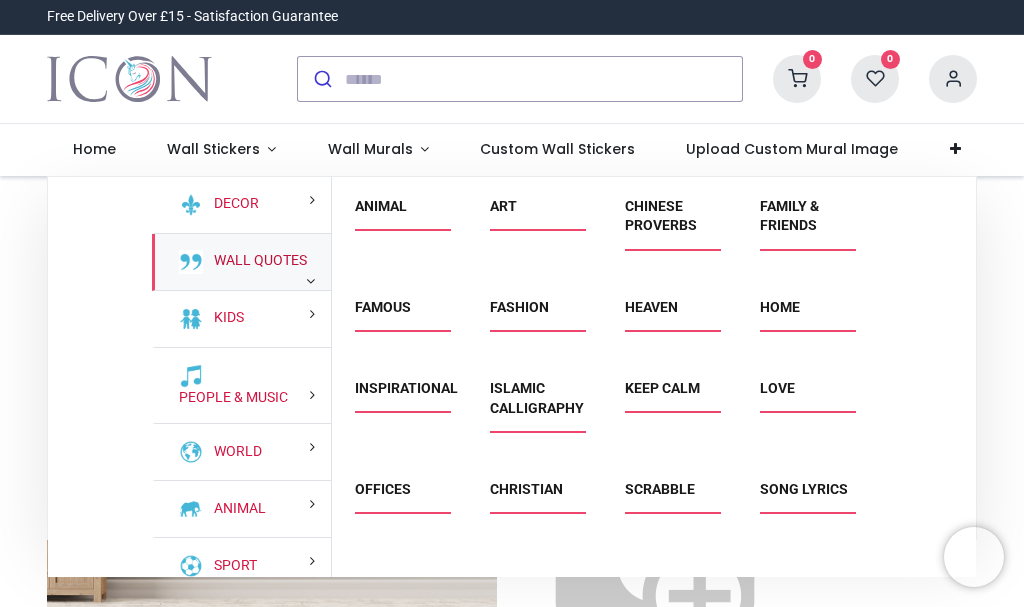 click on "Wall Quotes" at bounding box center [256, 261] 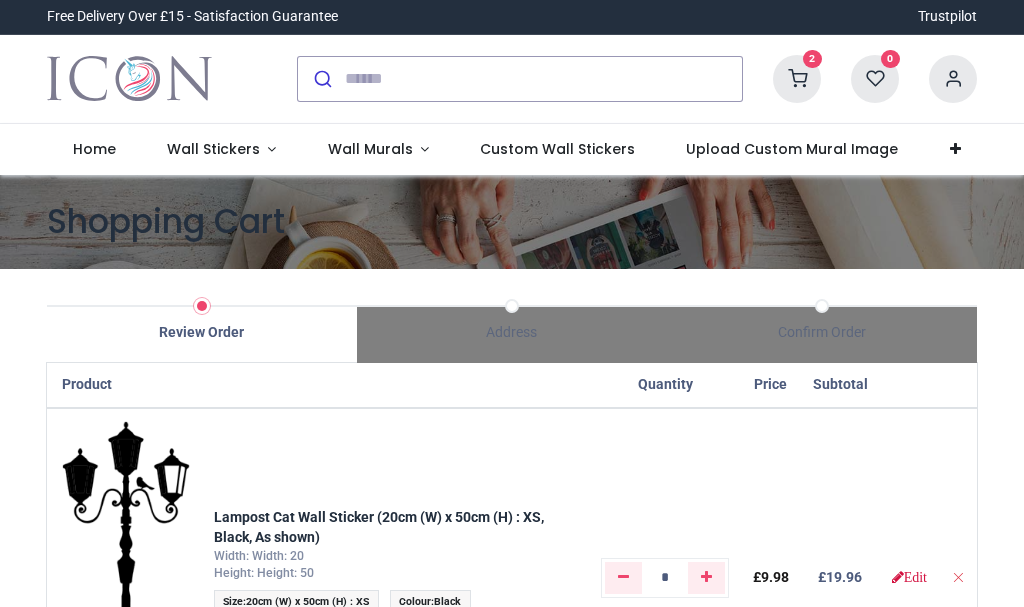 scroll, scrollTop: 0, scrollLeft: 0, axis: both 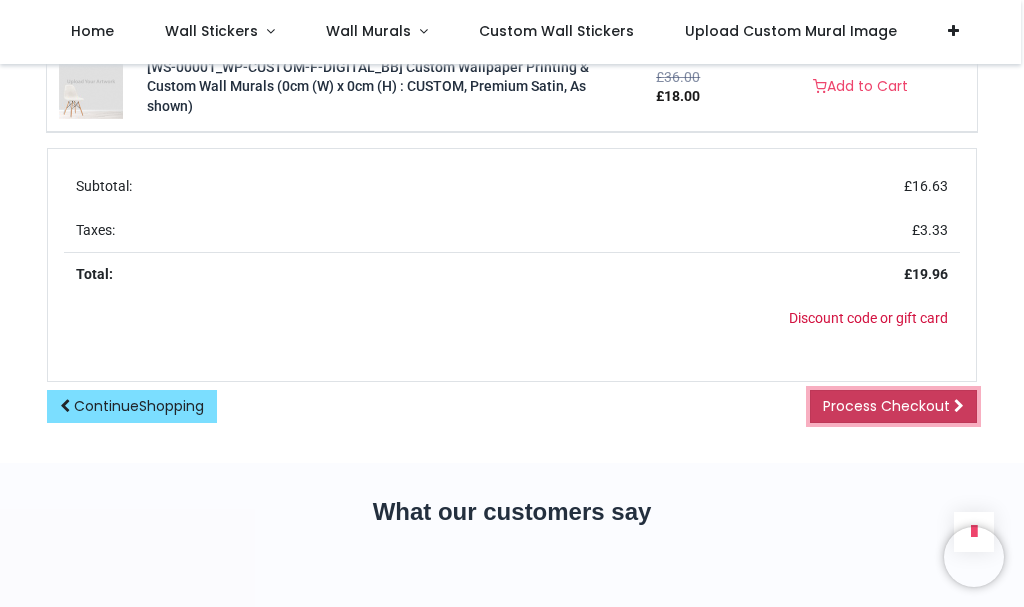 click on "Process Checkout" at bounding box center [886, 406] 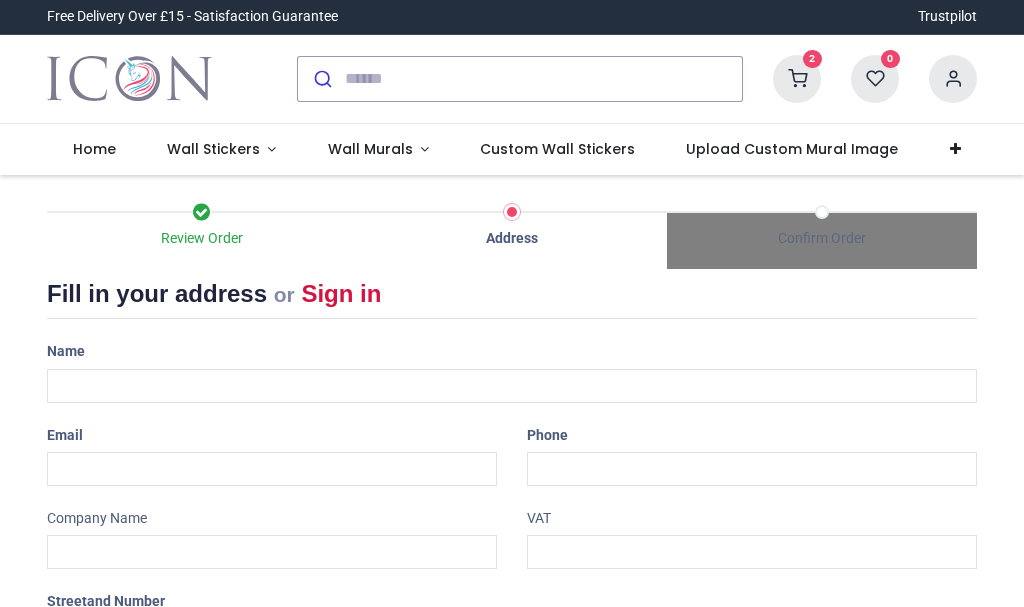 scroll, scrollTop: 0, scrollLeft: 0, axis: both 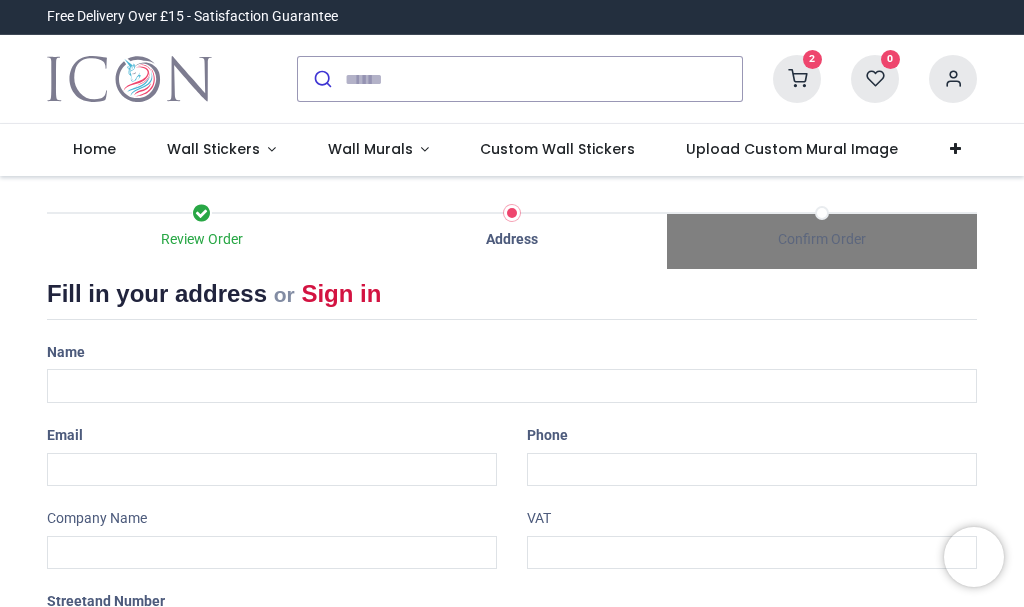 select on "***" 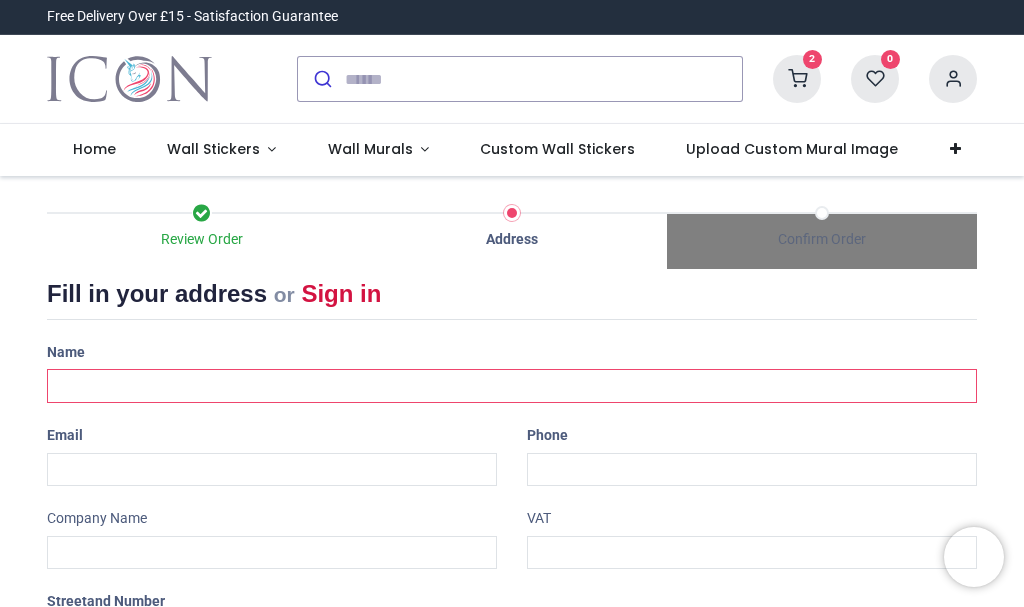 click at bounding box center [512, 386] 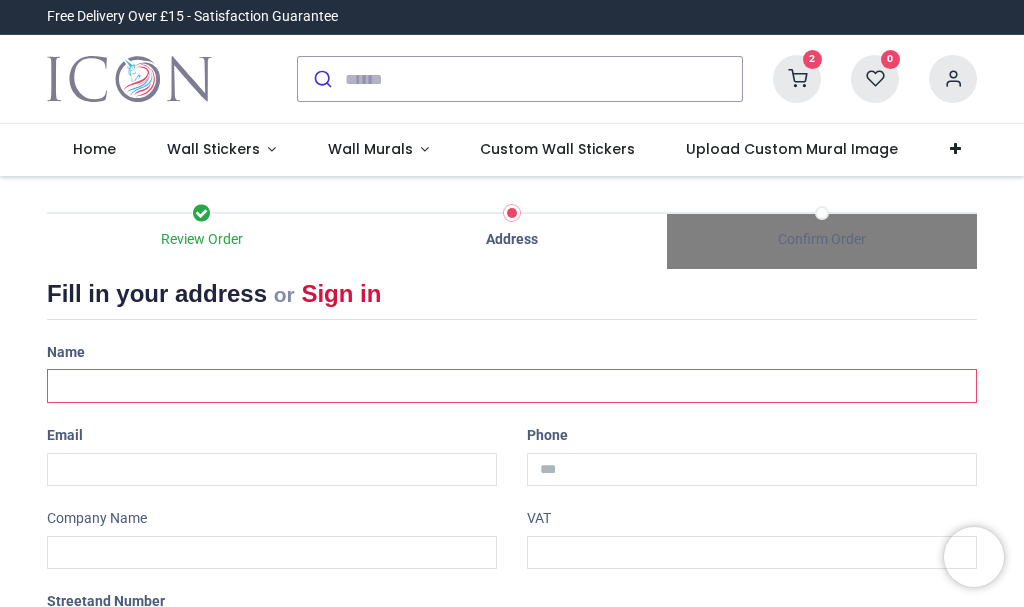 type on "**********" 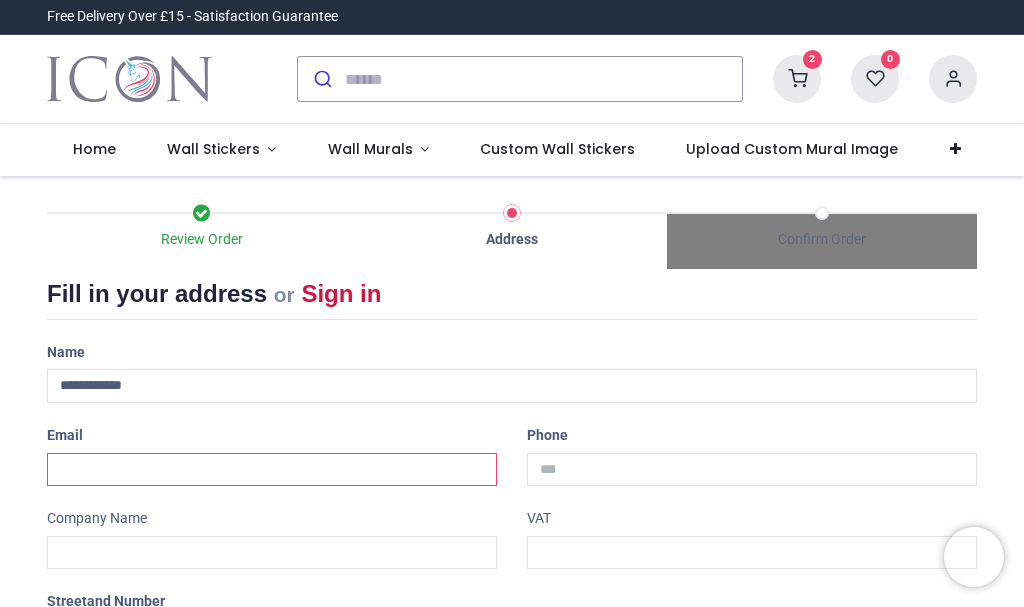 type on "**********" 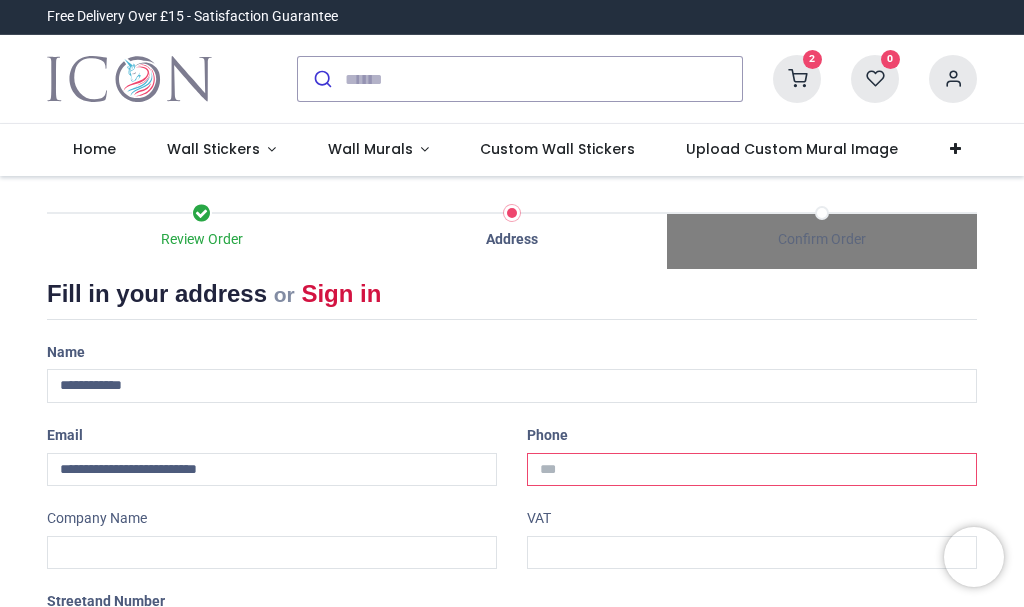 type on "**********" 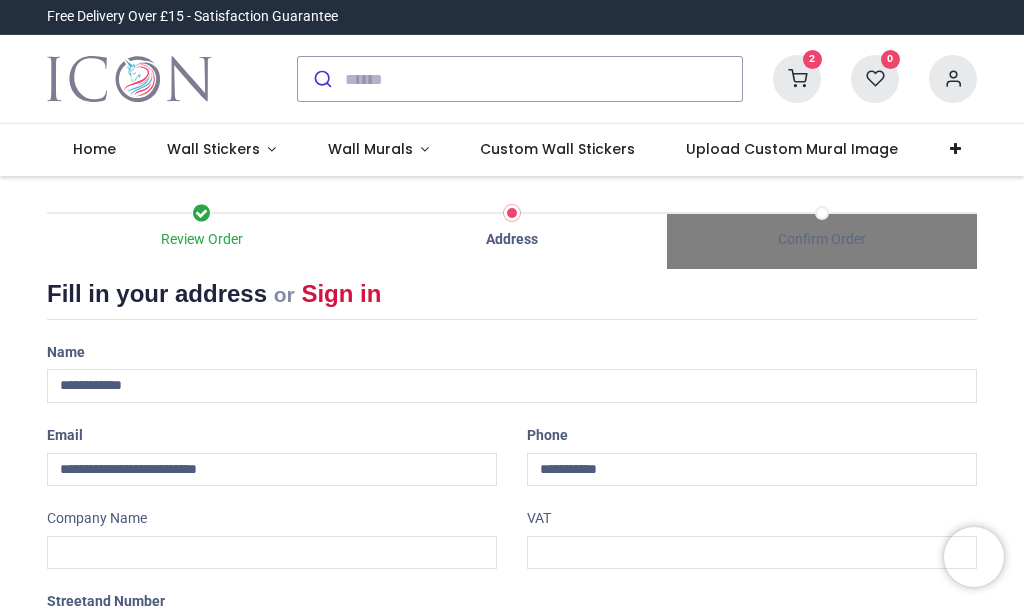 type on "**********" 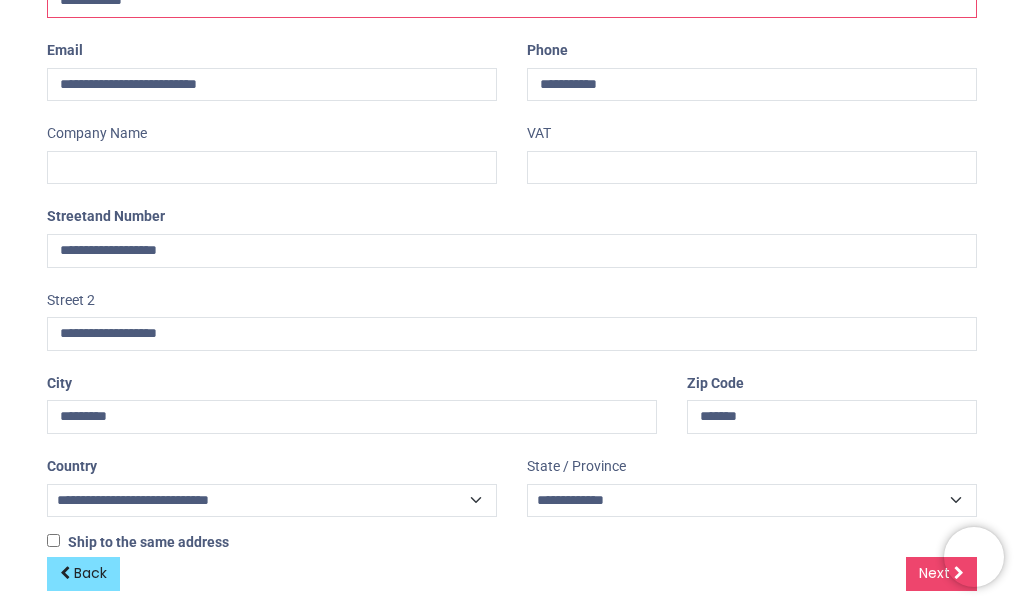 scroll, scrollTop: 409, scrollLeft: 0, axis: vertical 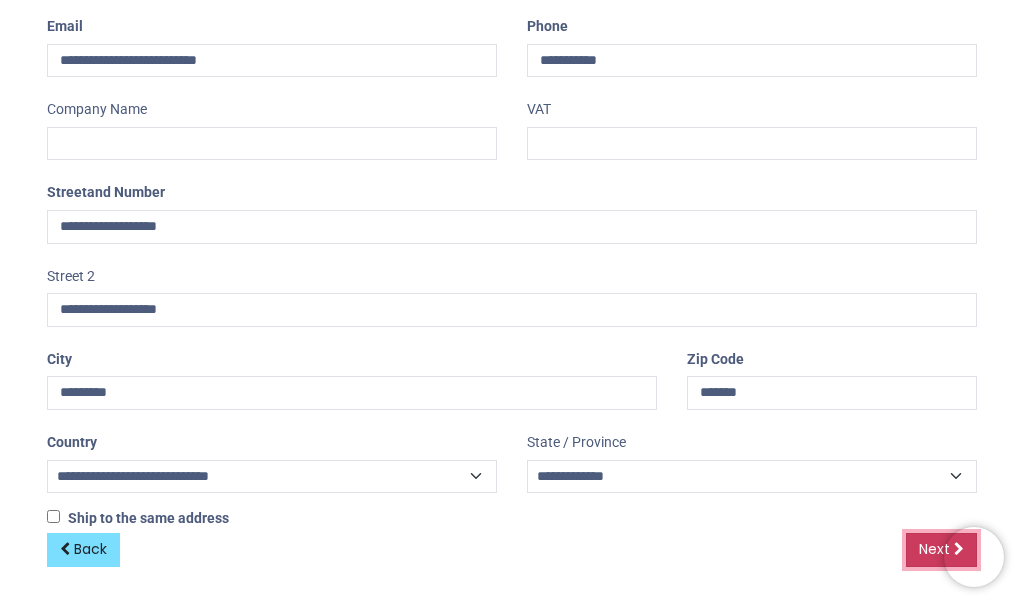 click on "Next" at bounding box center [934, 549] 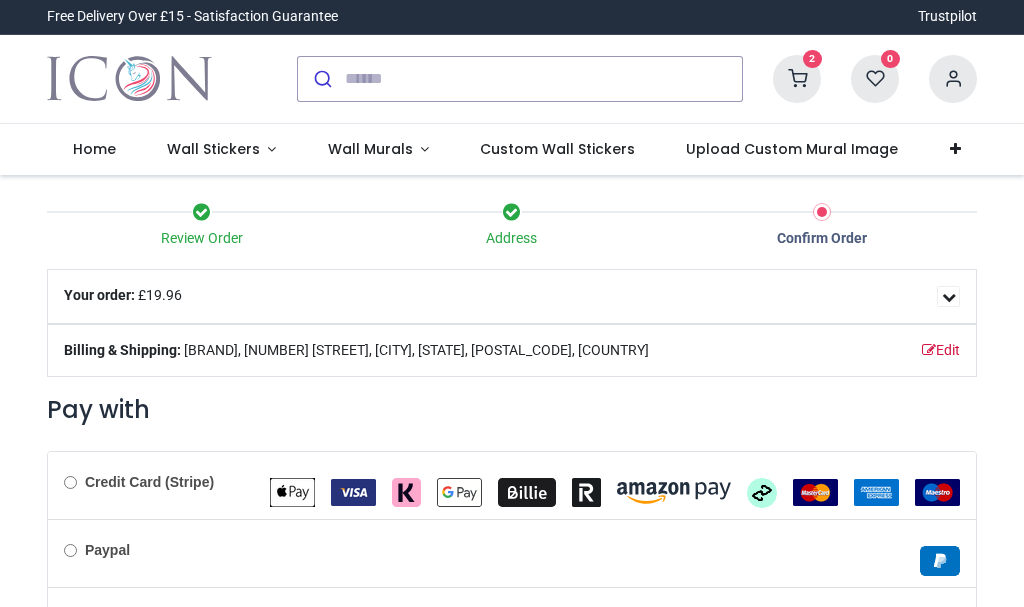scroll, scrollTop: 0, scrollLeft: 0, axis: both 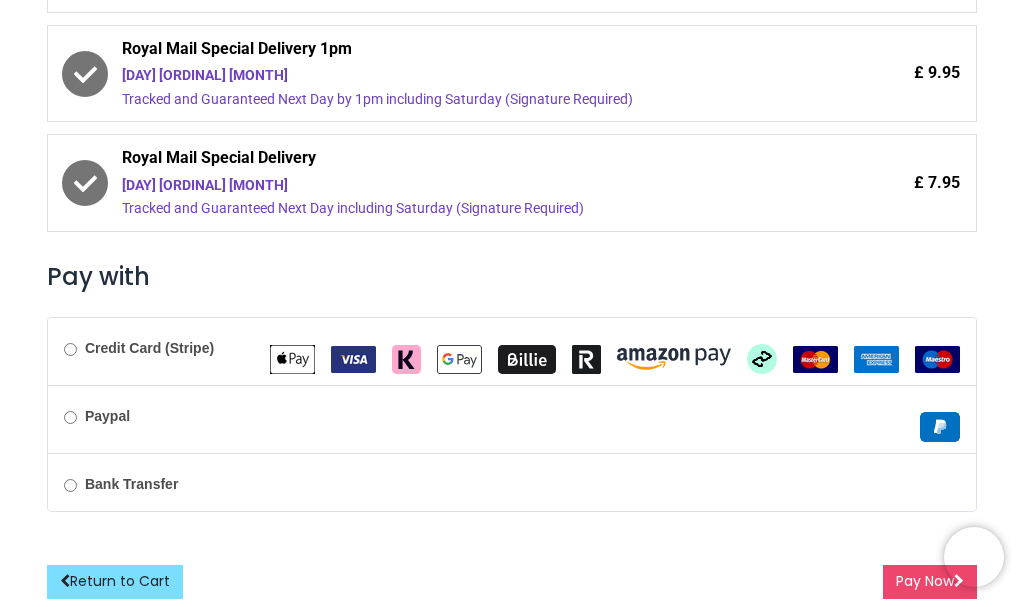 click at bounding box center [353, 359] 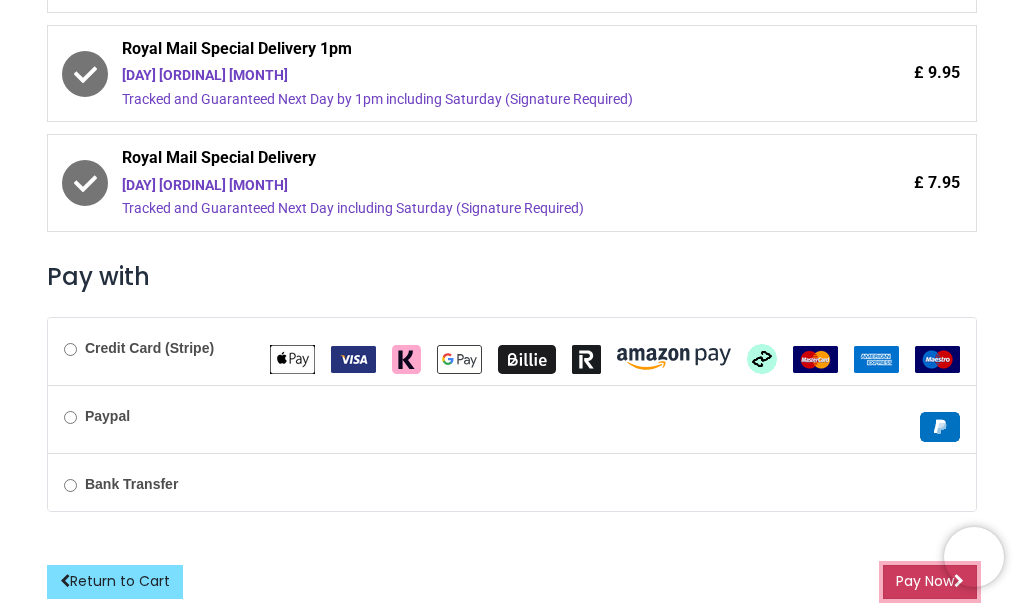 click on "Pay Now" at bounding box center [930, 582] 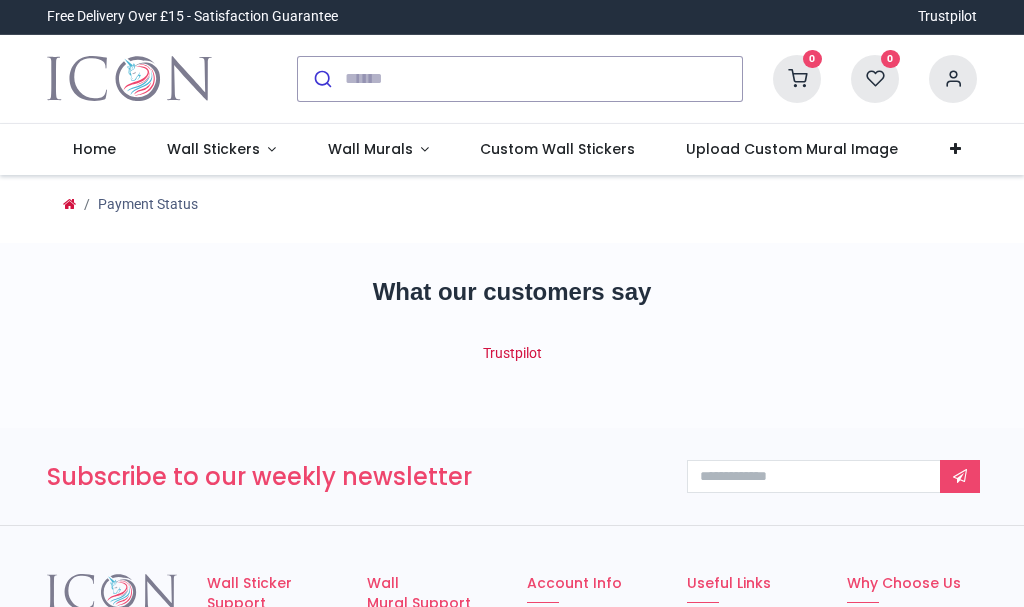 scroll, scrollTop: 0, scrollLeft: 0, axis: both 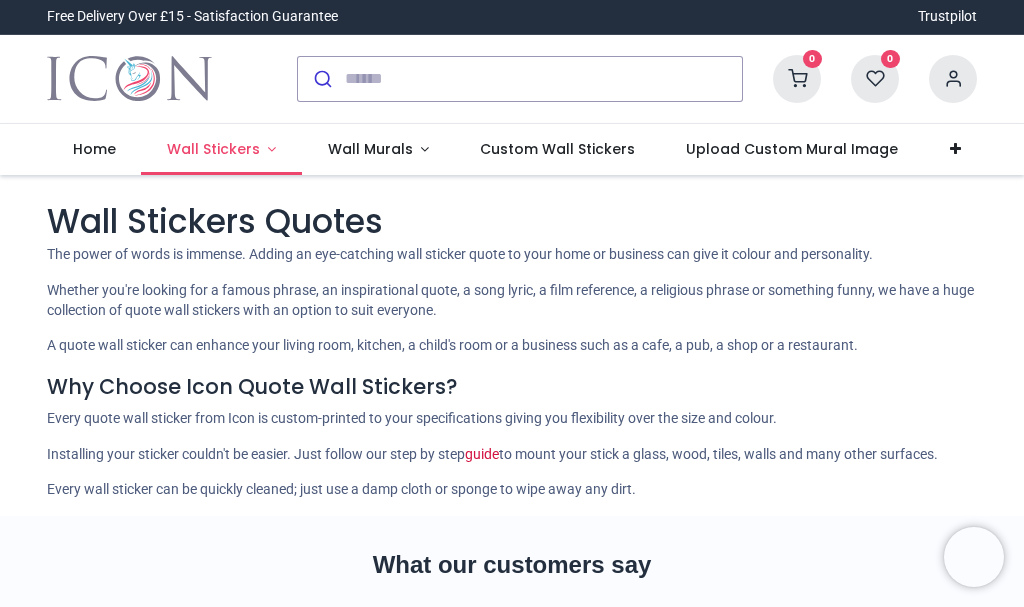 click on "Wall Stickers" at bounding box center [213, 149] 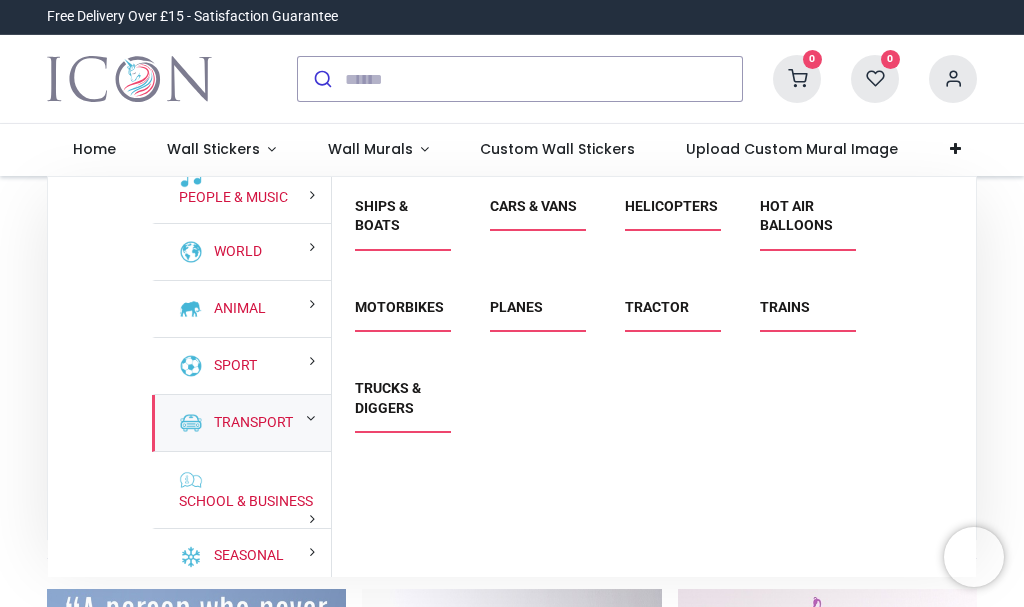 scroll, scrollTop: 228, scrollLeft: 0, axis: vertical 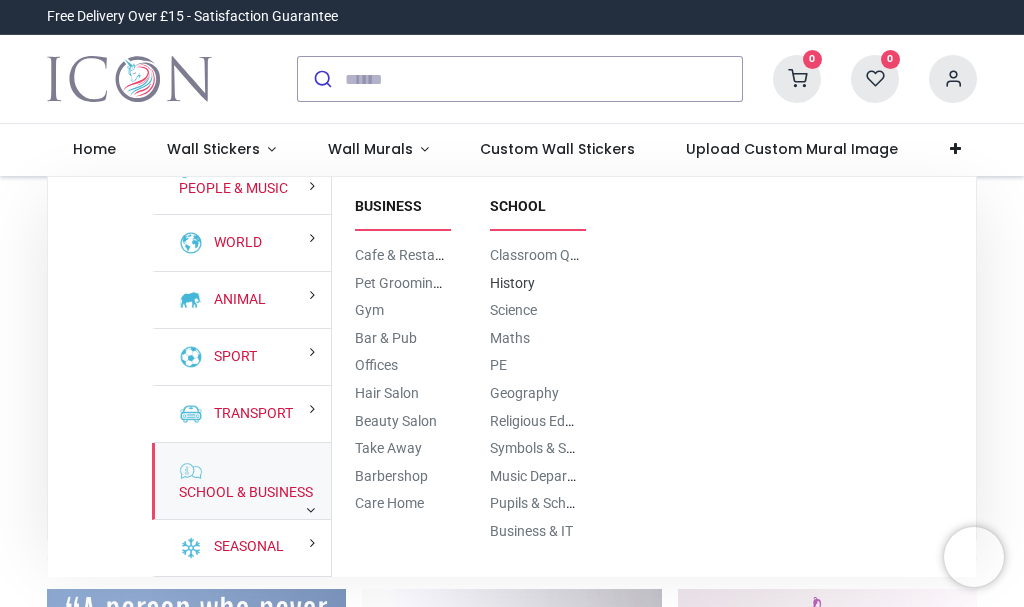 click on "History" at bounding box center (512, 283) 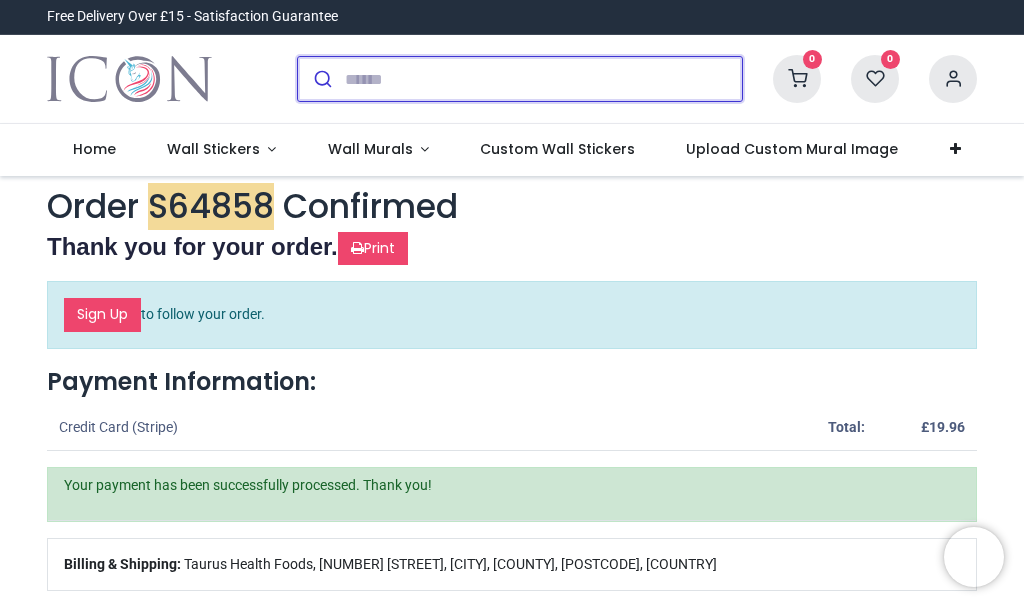 scroll, scrollTop: 0, scrollLeft: 0, axis: both 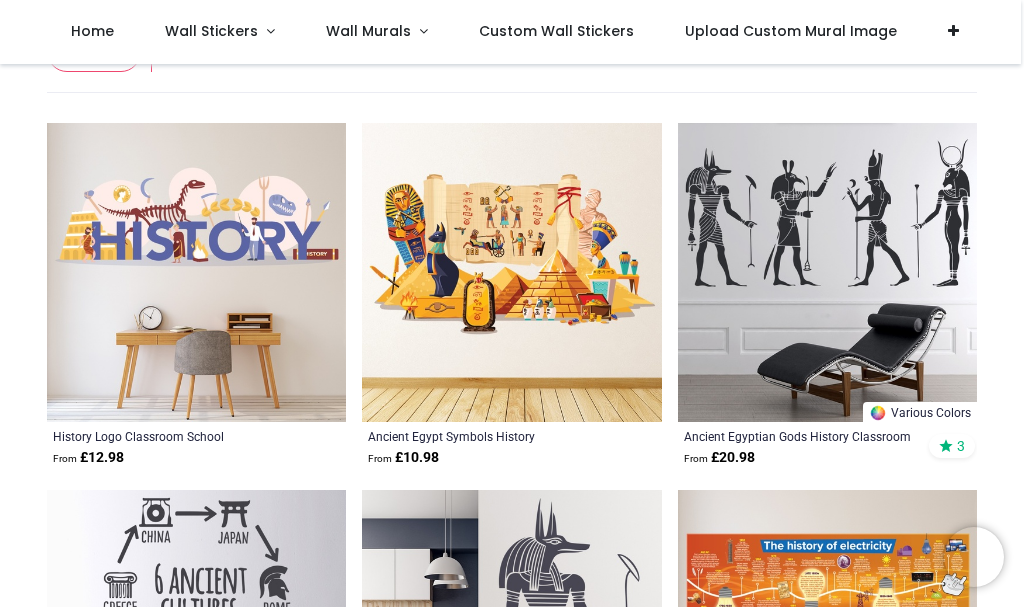 click at bounding box center (827, 272) 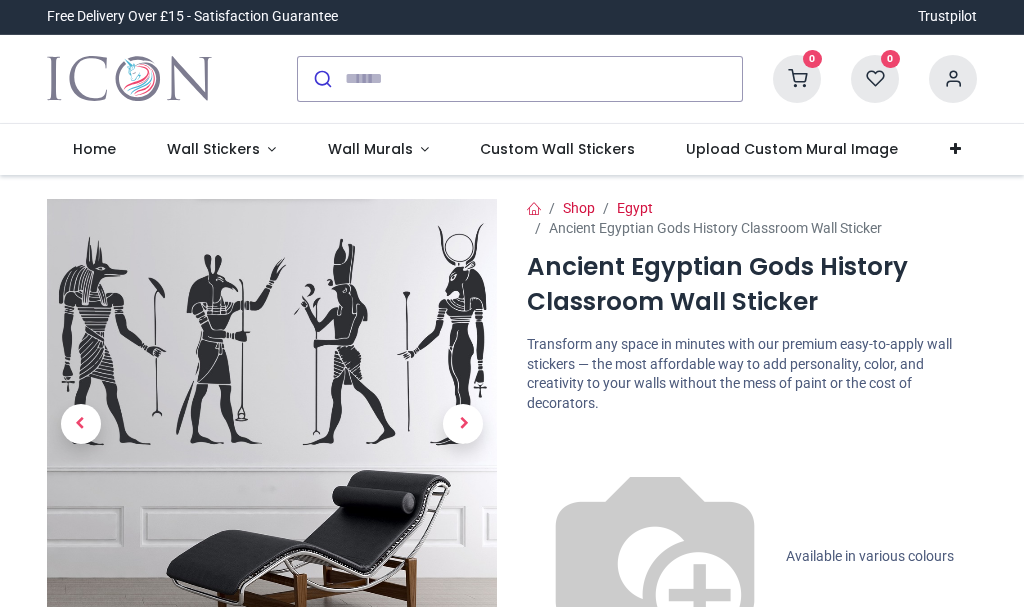 scroll, scrollTop: 0, scrollLeft: 0, axis: both 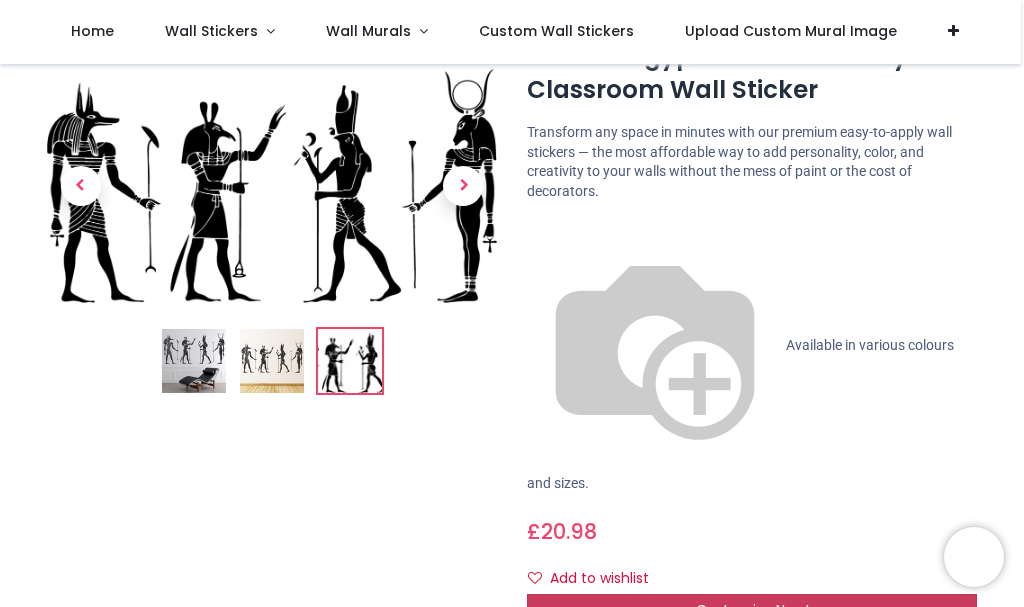 click on "Customise Now!" at bounding box center [752, 610] 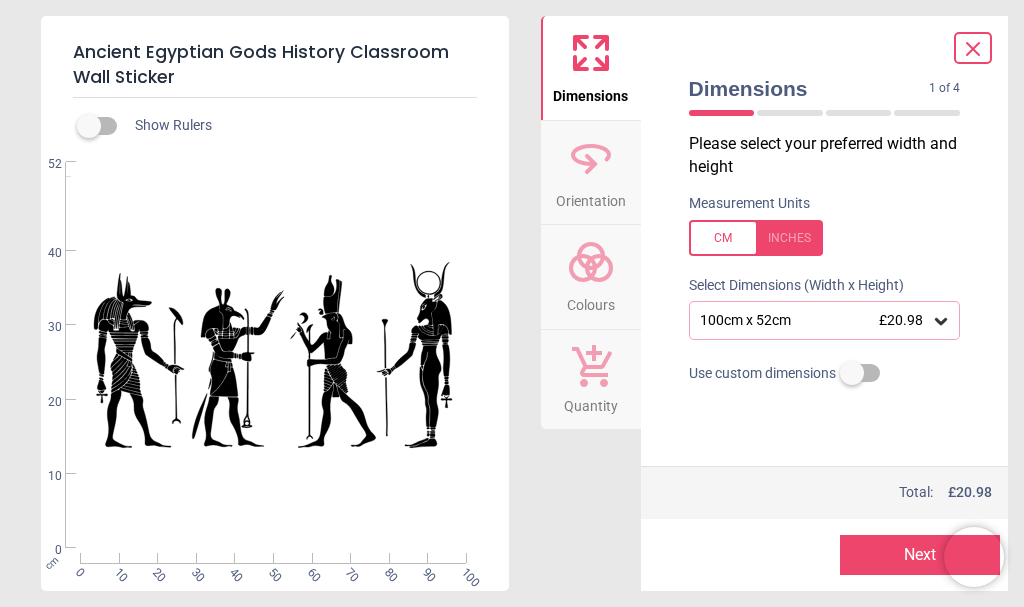 click on "100cm  x  52cm       £20.98" at bounding box center (815, 320) 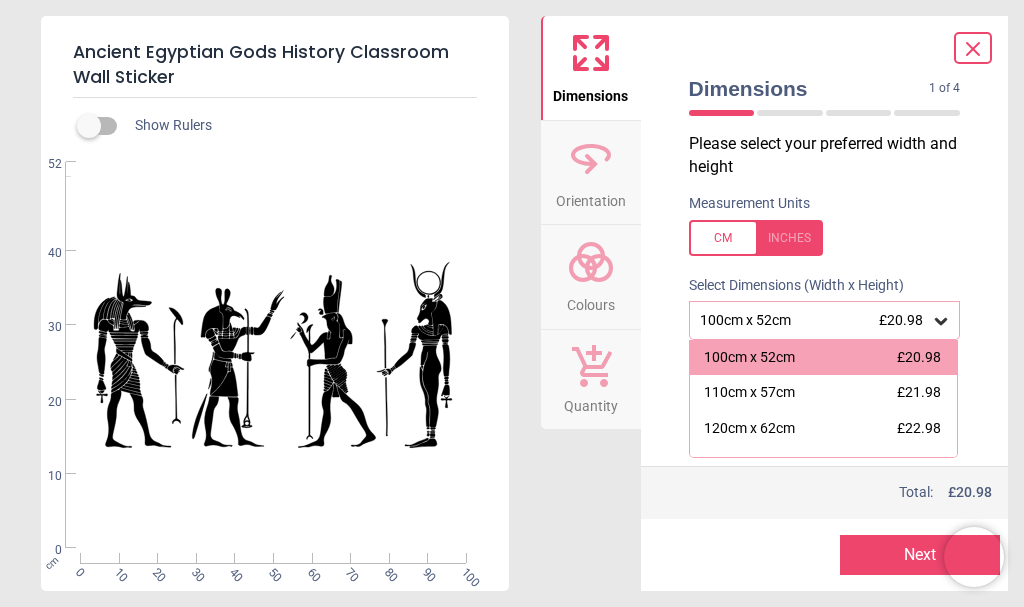 click on "100cm  x  52cm       £20.98" at bounding box center (815, 320) 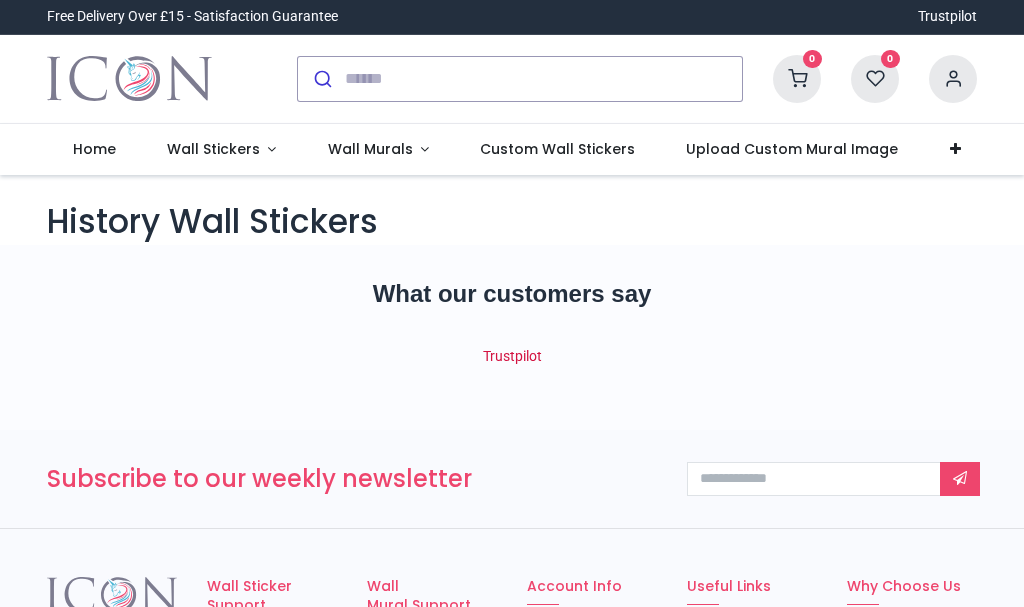 scroll, scrollTop: 0, scrollLeft: 0, axis: both 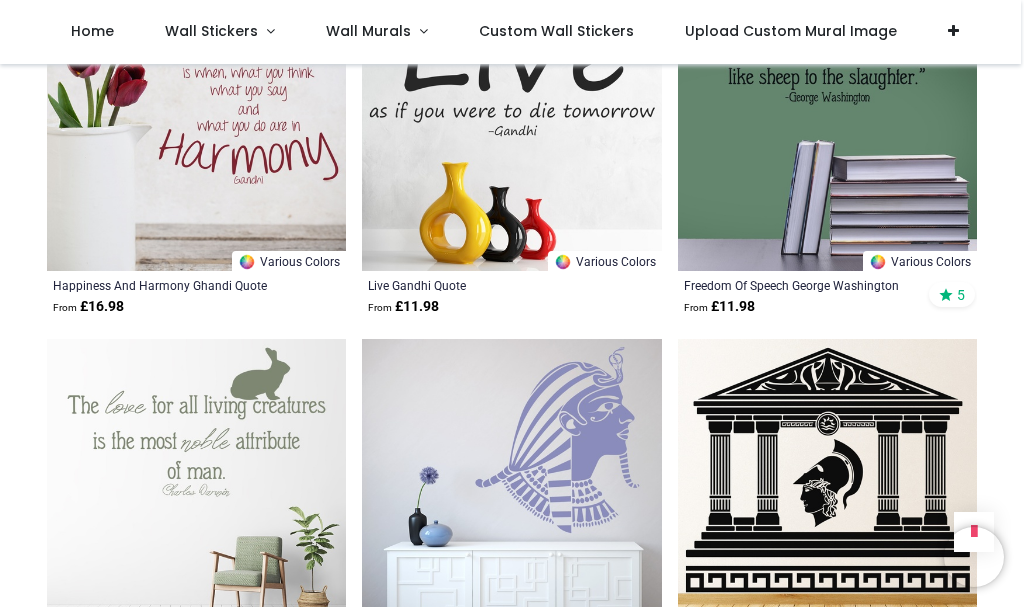 drag, startPoint x: 1020, startPoint y: 476, endPoint x: 1016, endPoint y: 499, distance: 23.345236 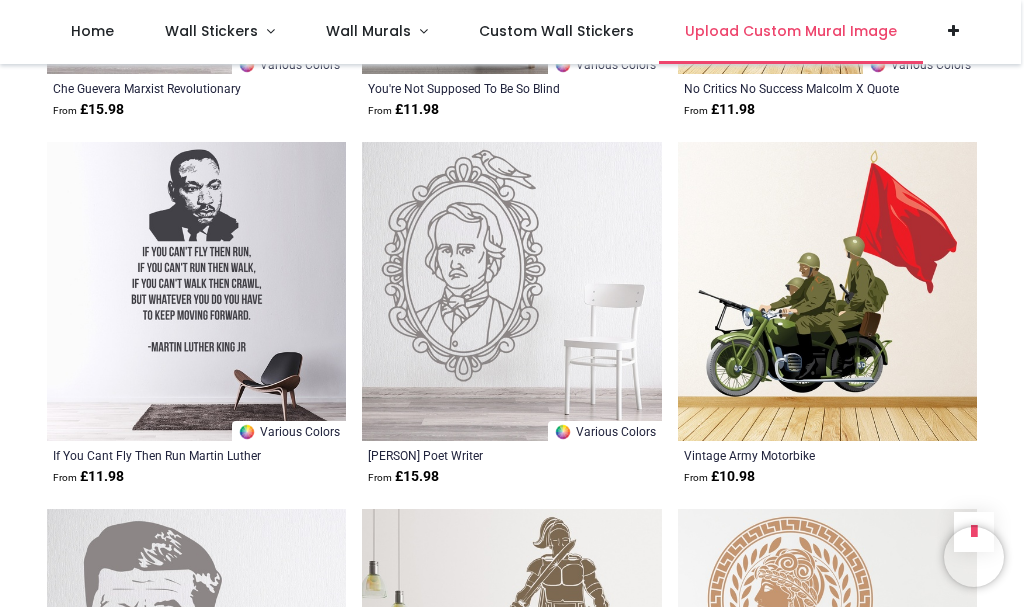 scroll, scrollTop: 9702, scrollLeft: 0, axis: vertical 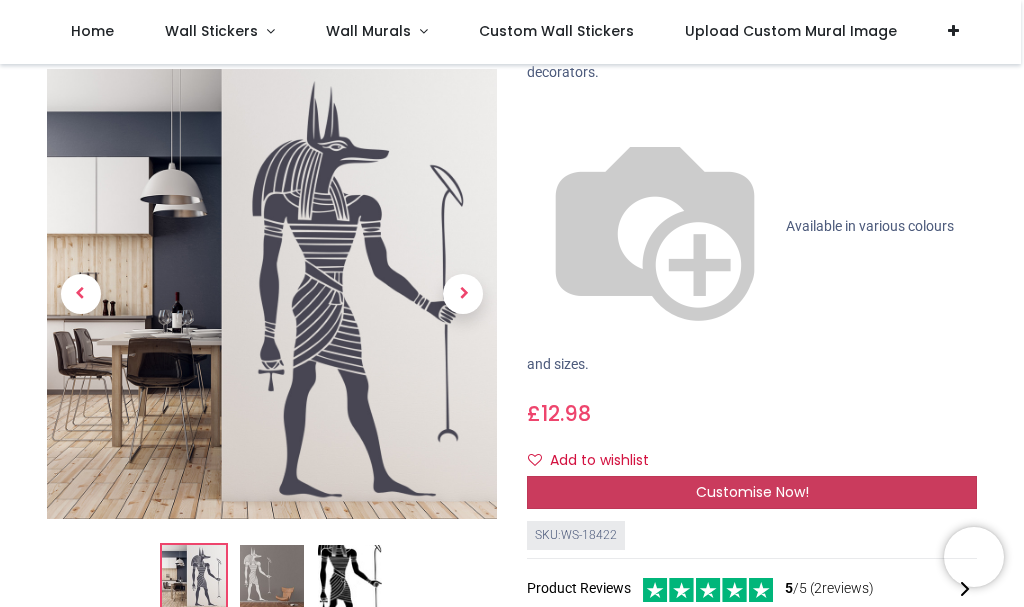 click on "Customise Now!" at bounding box center [752, 492] 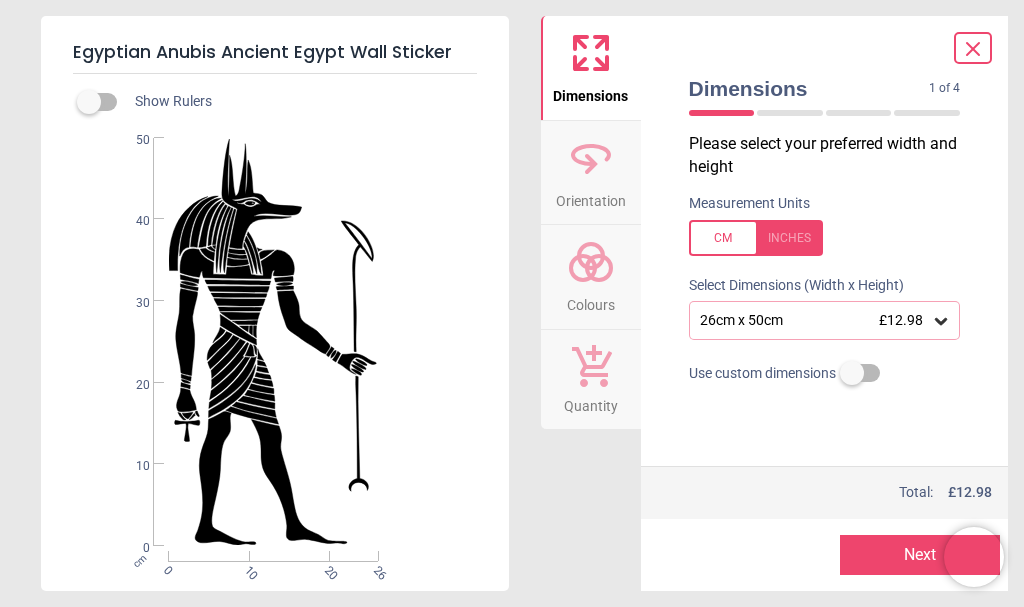 click on "26cm  x  50cm       £12.98" at bounding box center [815, 320] 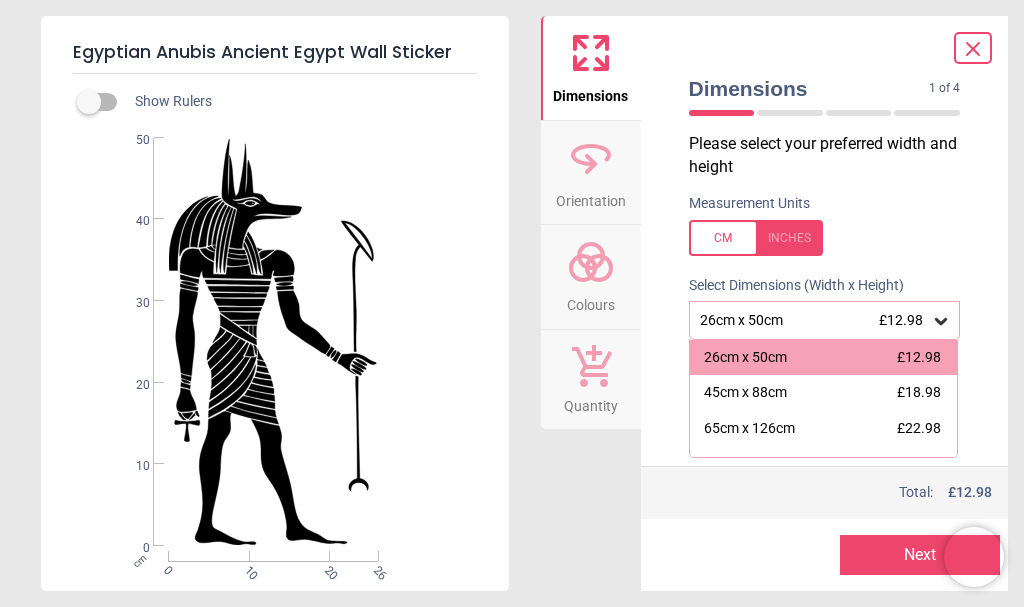 click on "26cm  x  50cm       £12.98" at bounding box center [815, 320] 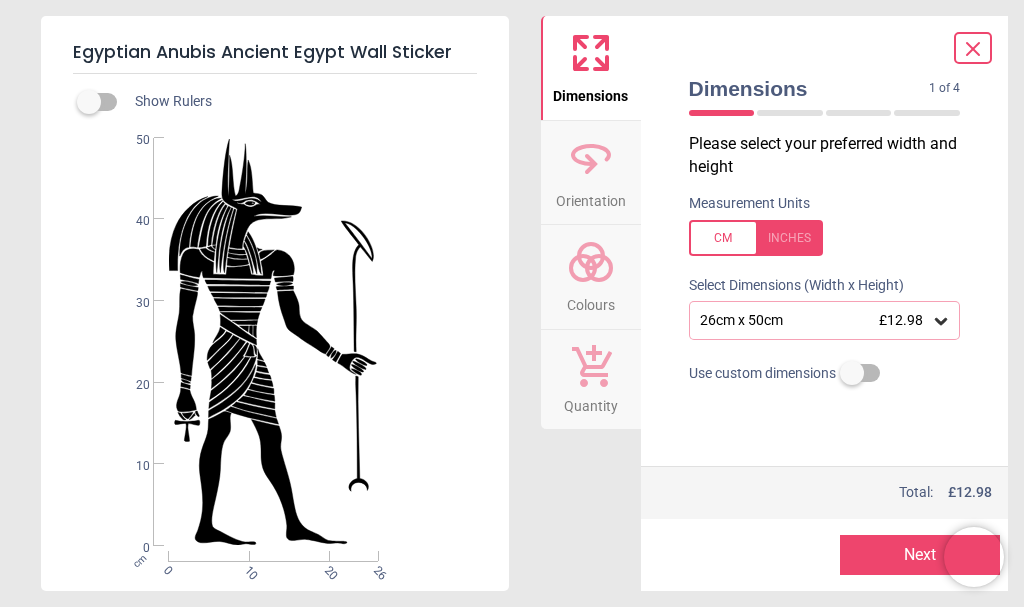 click 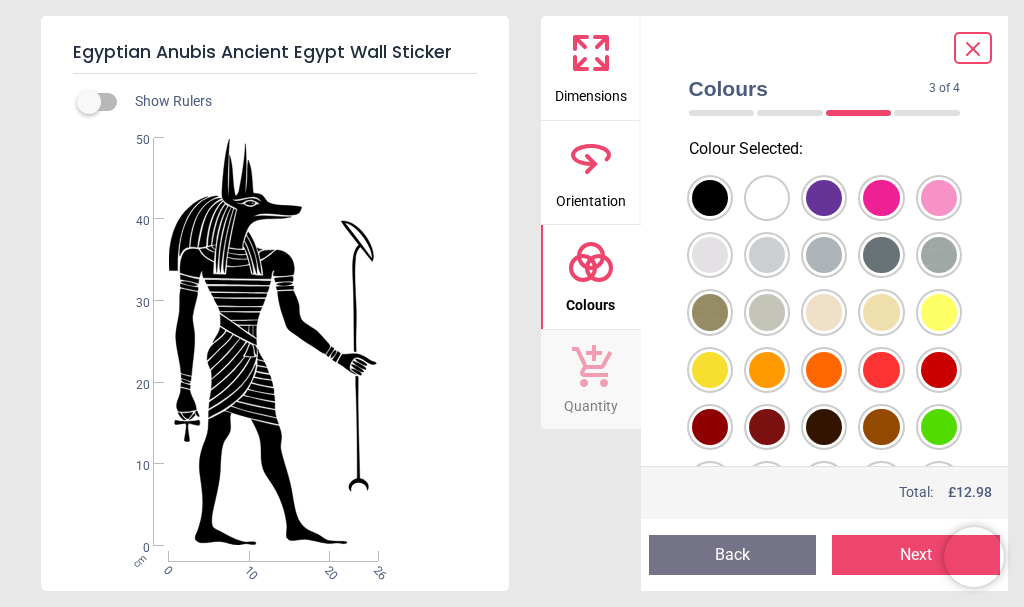 click at bounding box center [710, 198] 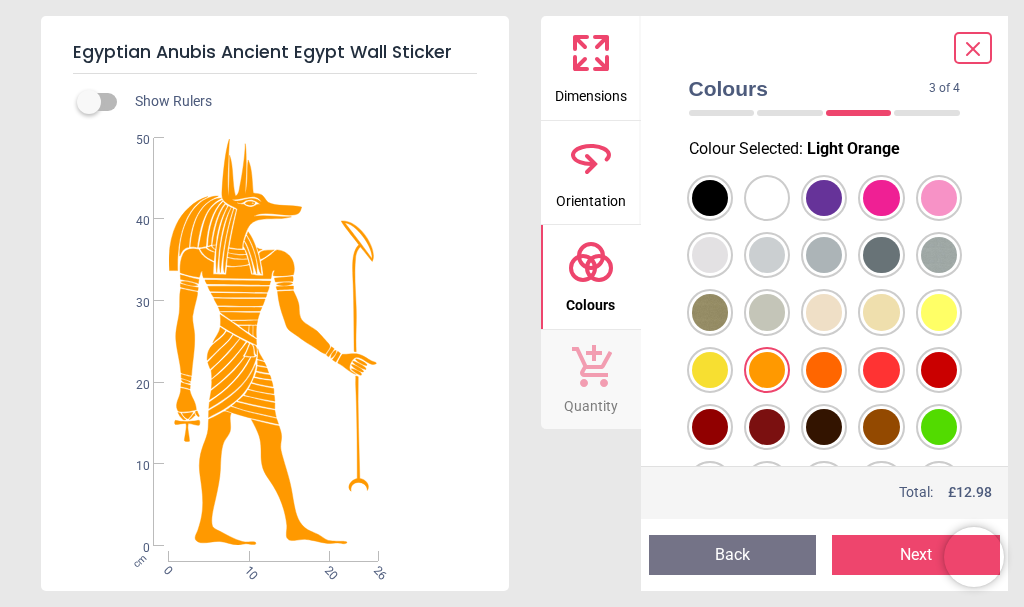 click at bounding box center (710, 198) 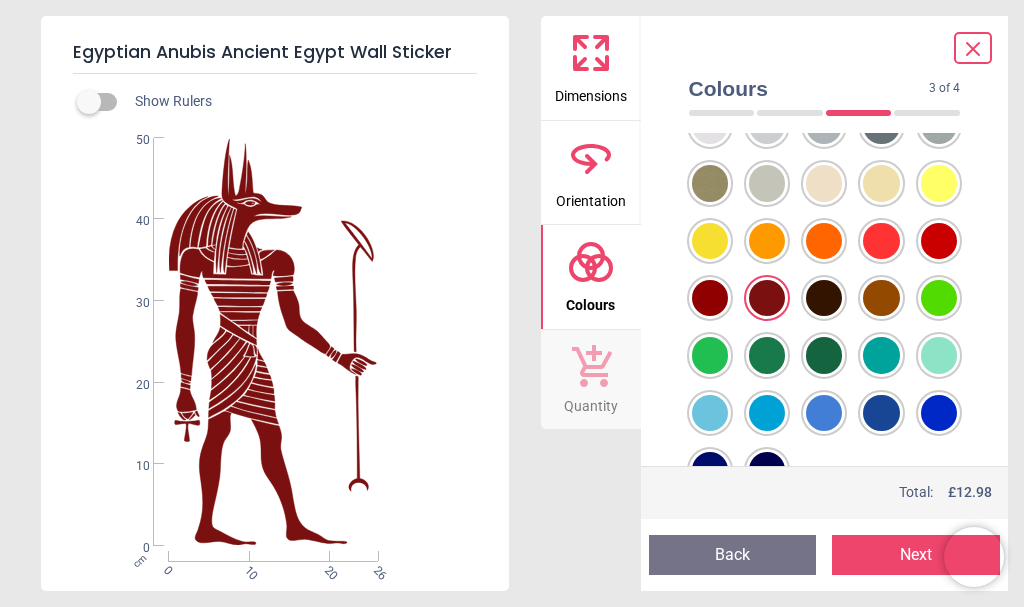 scroll, scrollTop: 146, scrollLeft: 0, axis: vertical 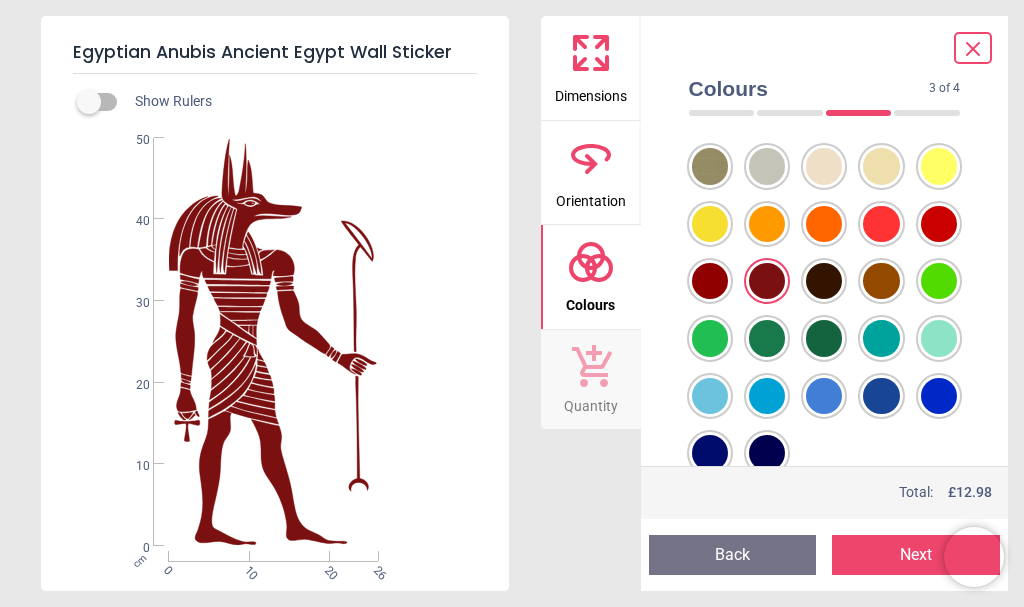click at bounding box center (710, 52) 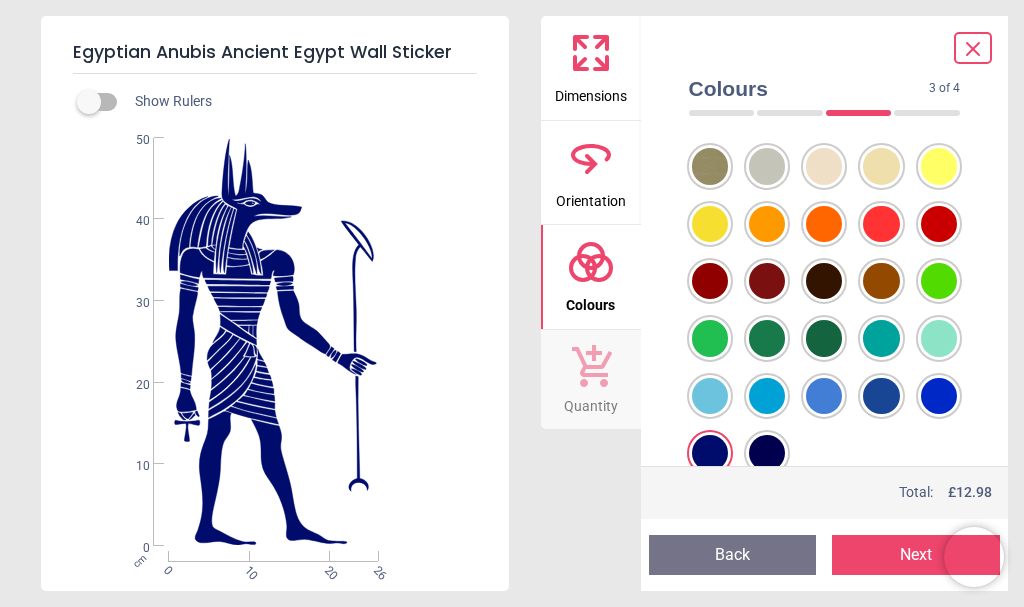 click at bounding box center (710, 52) 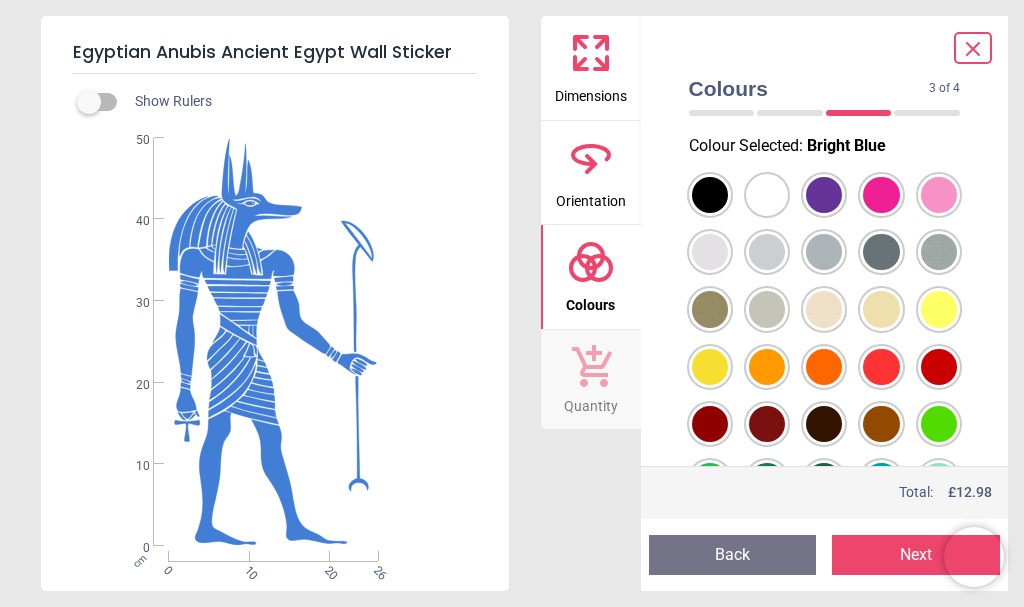 scroll, scrollTop: 0, scrollLeft: 0, axis: both 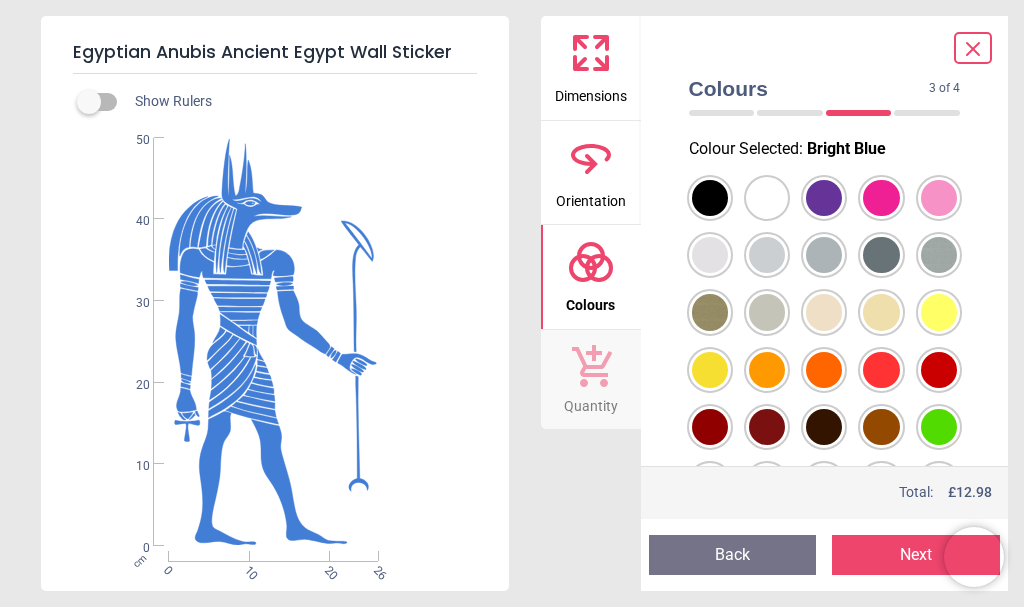click at bounding box center (710, 198) 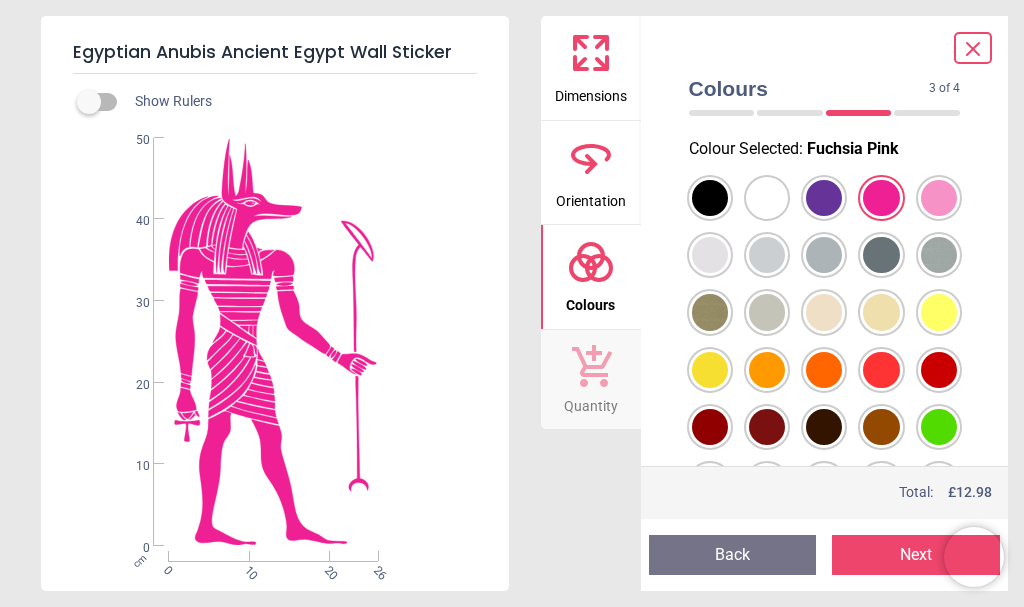 click at bounding box center (710, 198) 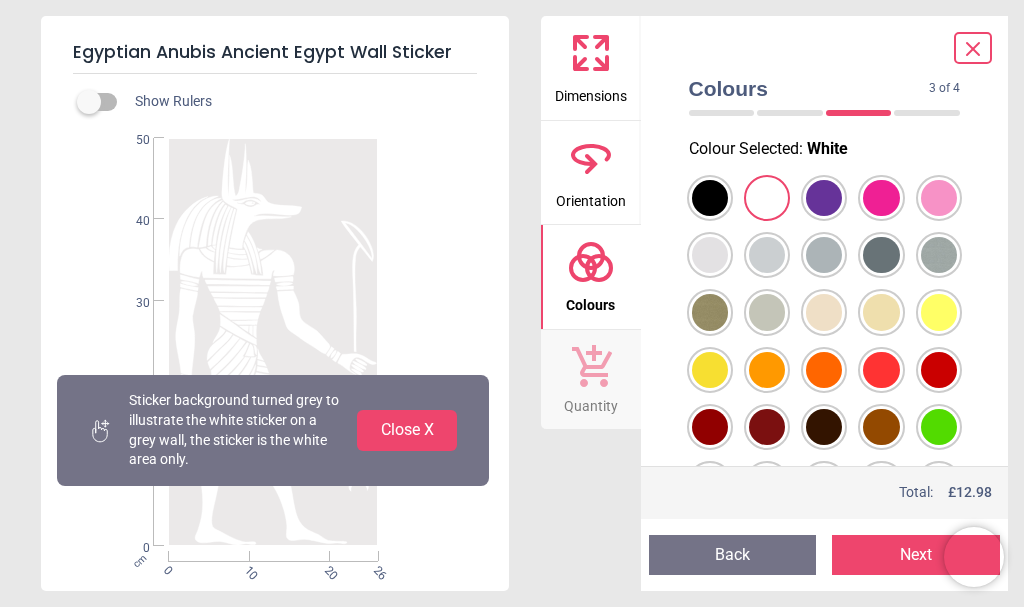 click on "Close X" at bounding box center (407, 430) 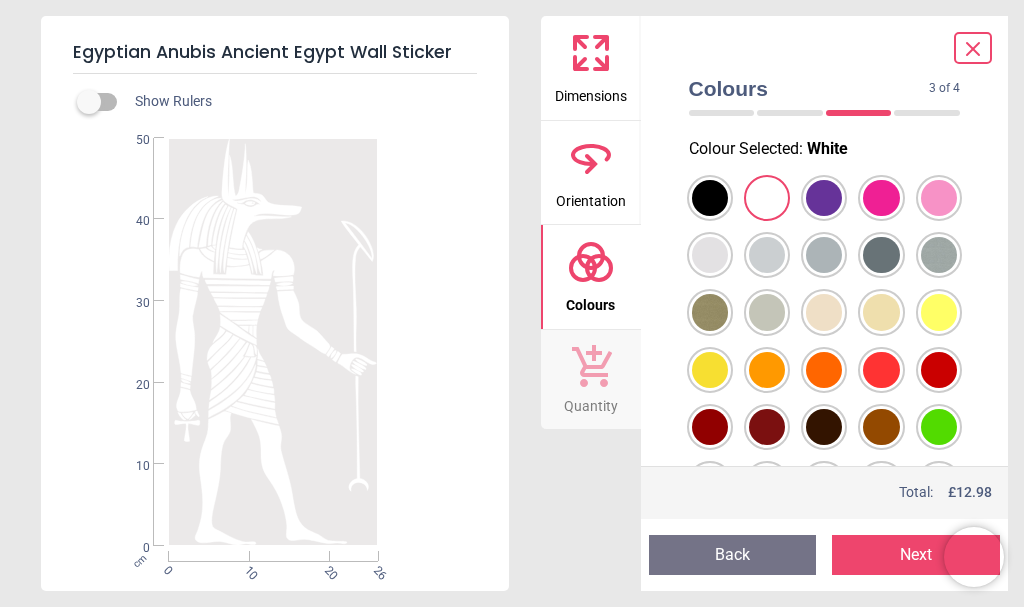 click at bounding box center [710, 198] 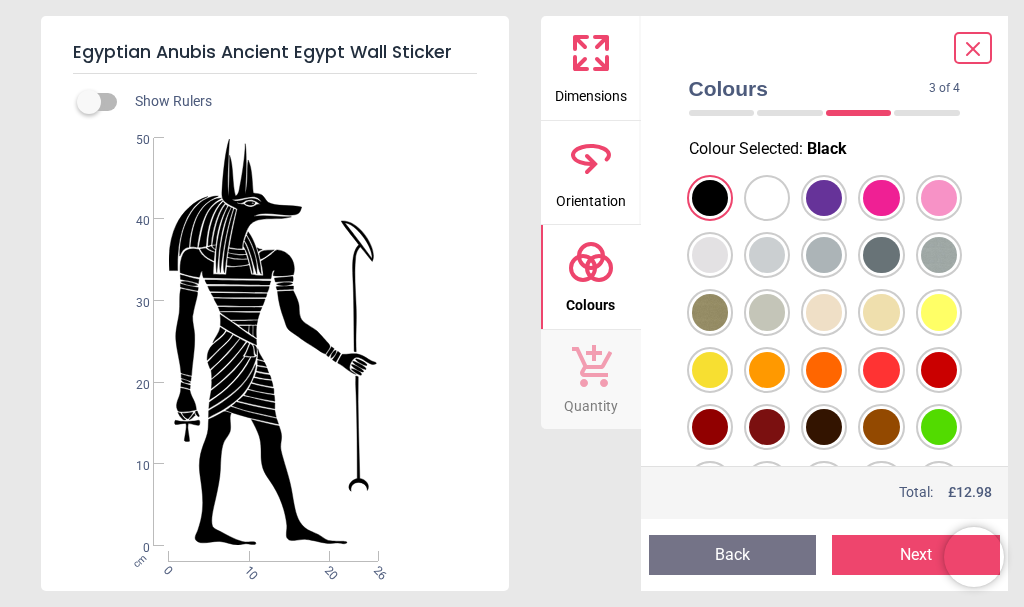 click at bounding box center [710, 198] 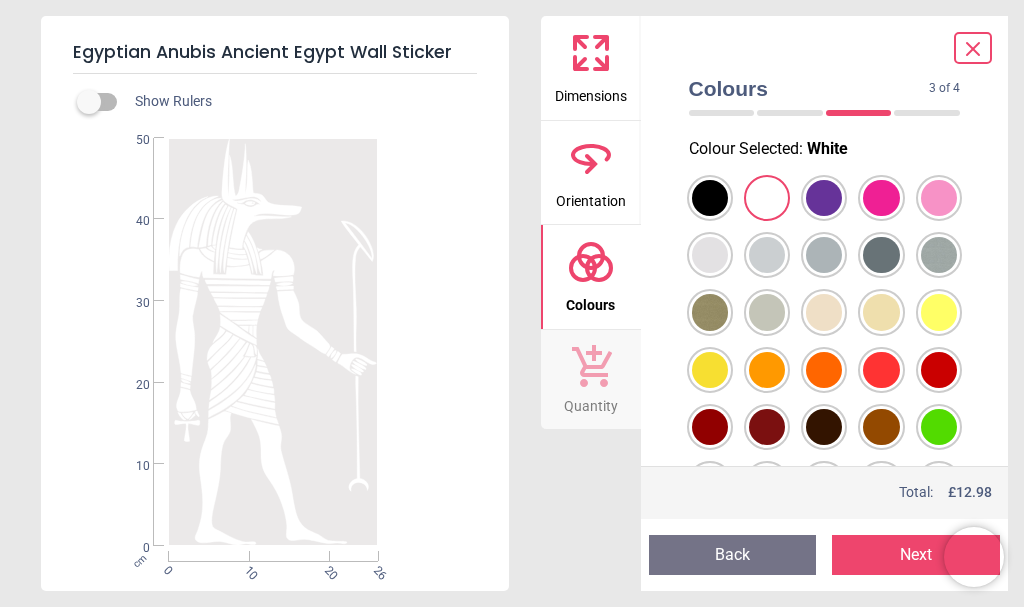 click on "WS-18422
Created with Snap" at bounding box center [273, 342] 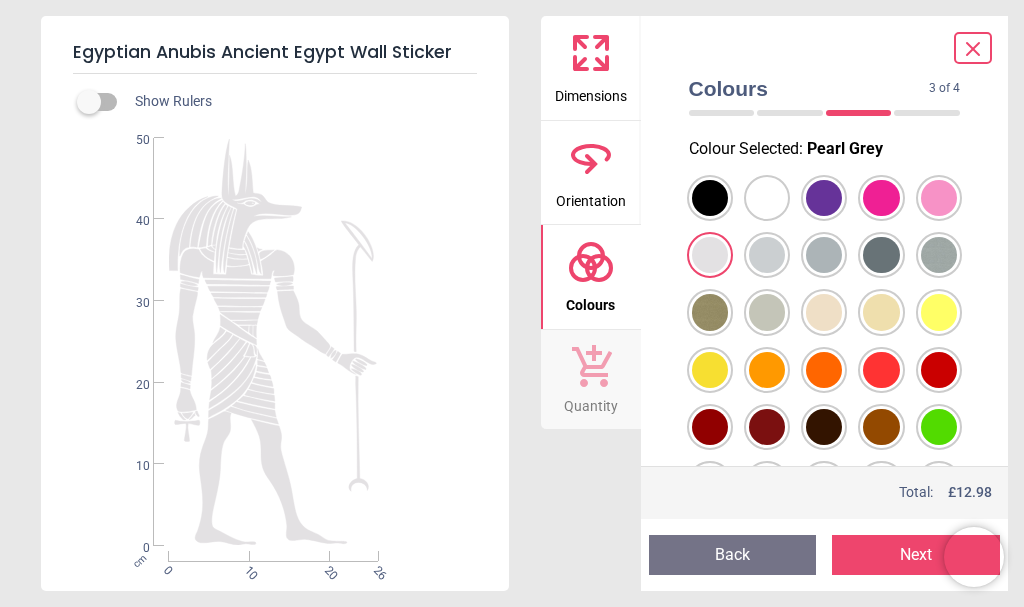 click at bounding box center (710, 198) 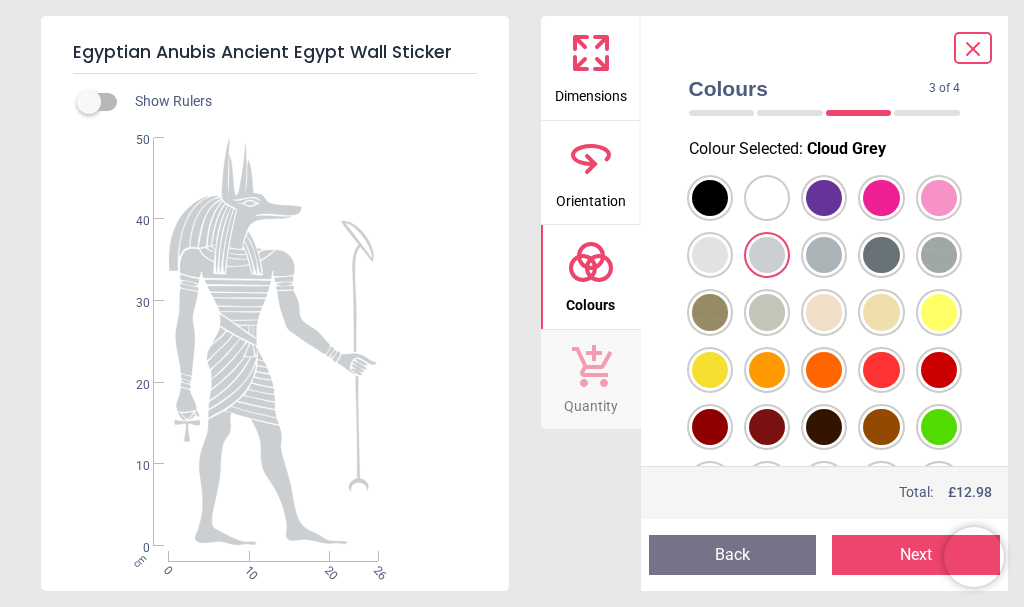 click at bounding box center [710, 198] 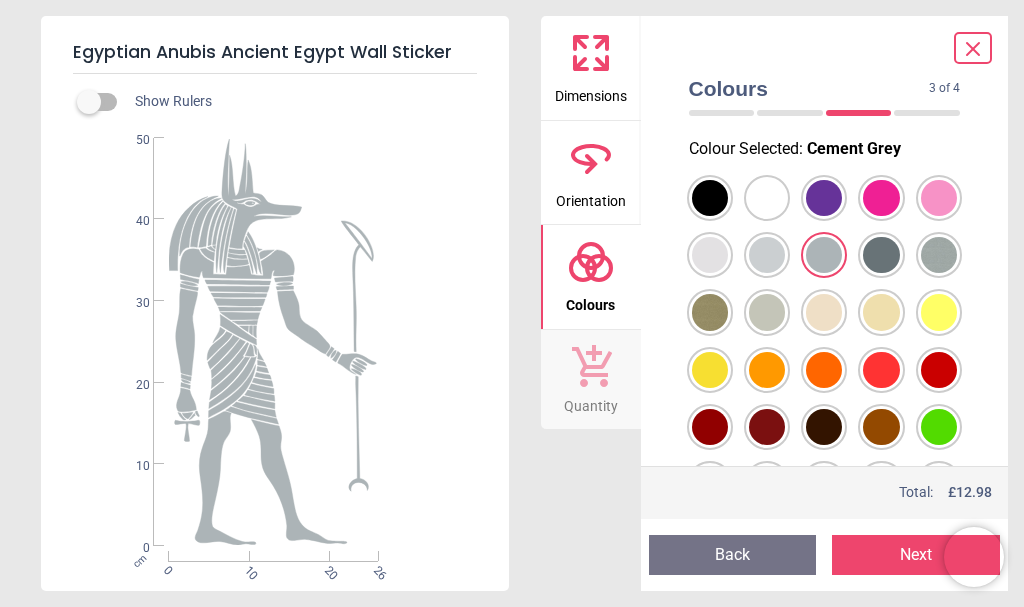 click at bounding box center [710, 198] 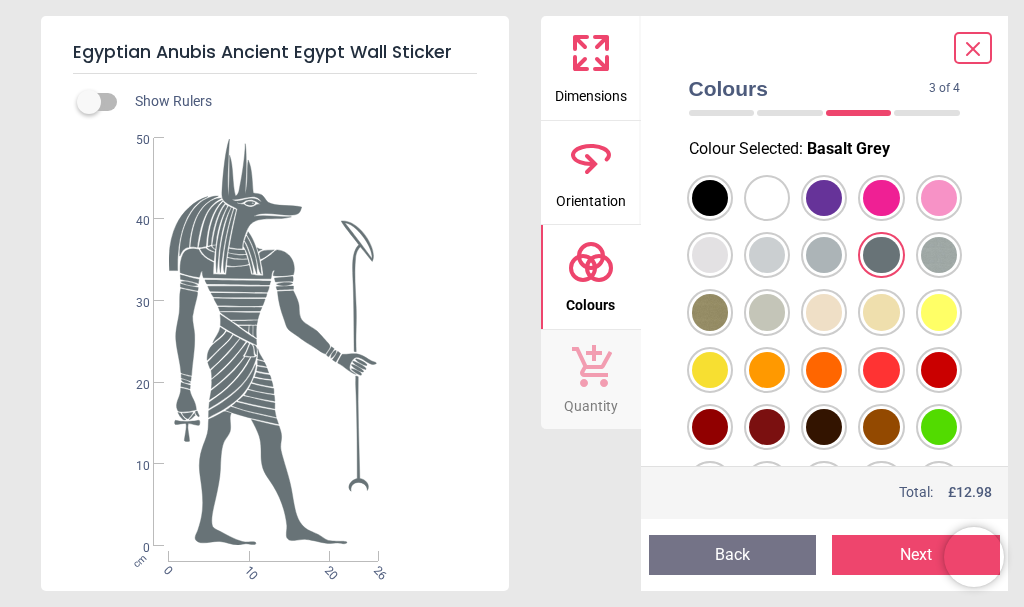 click at bounding box center [710, 198] 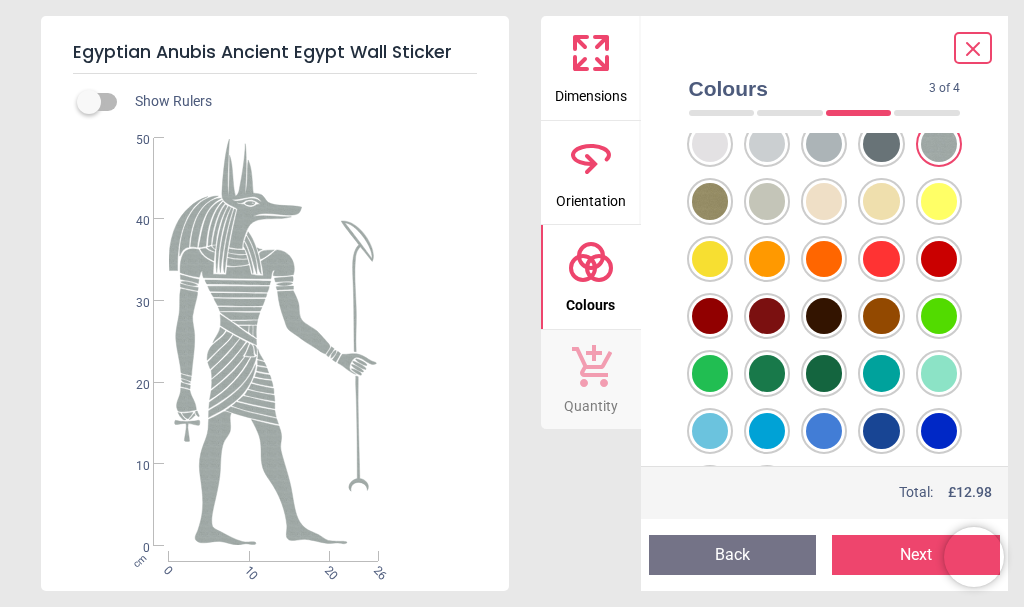 scroll, scrollTop: 0, scrollLeft: 0, axis: both 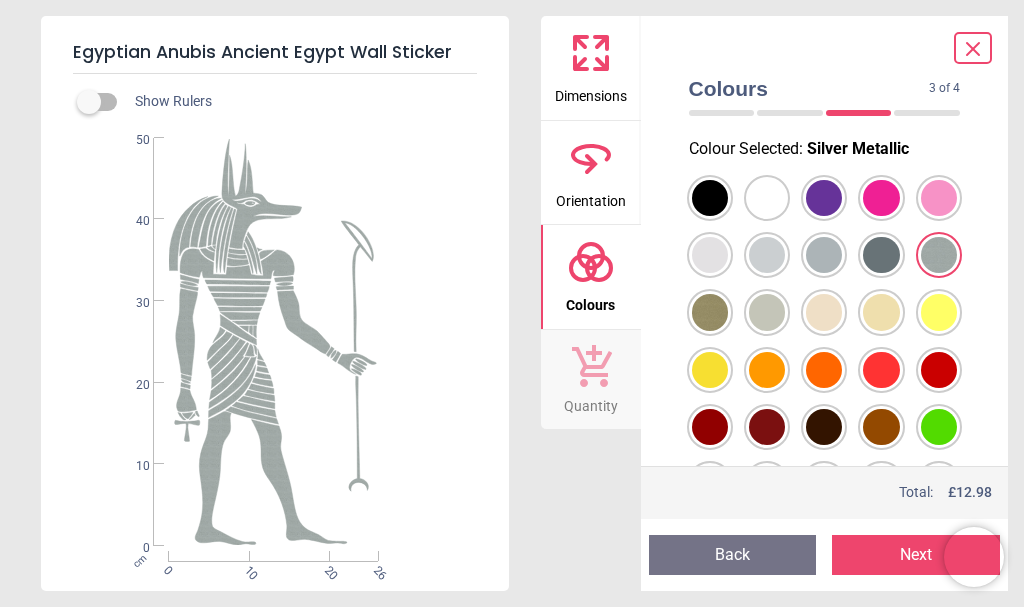 click at bounding box center (710, 198) 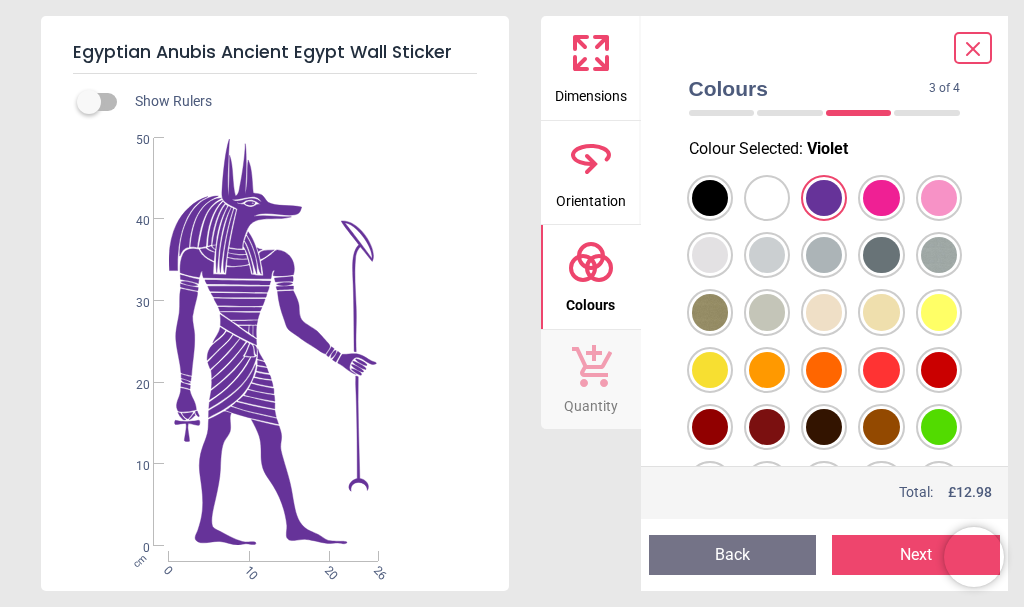 click at bounding box center (710, 198) 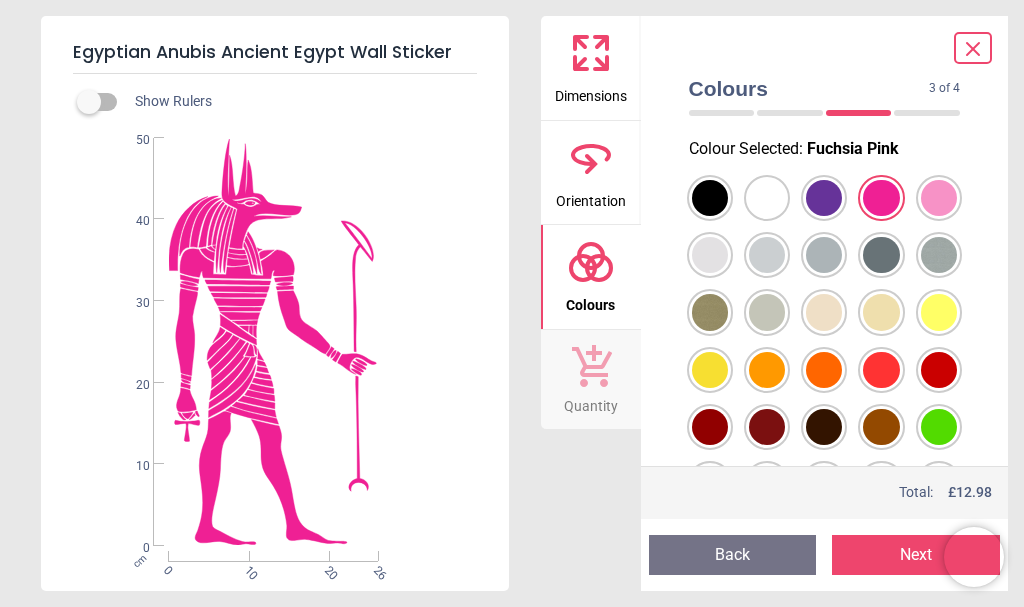 click at bounding box center (710, 198) 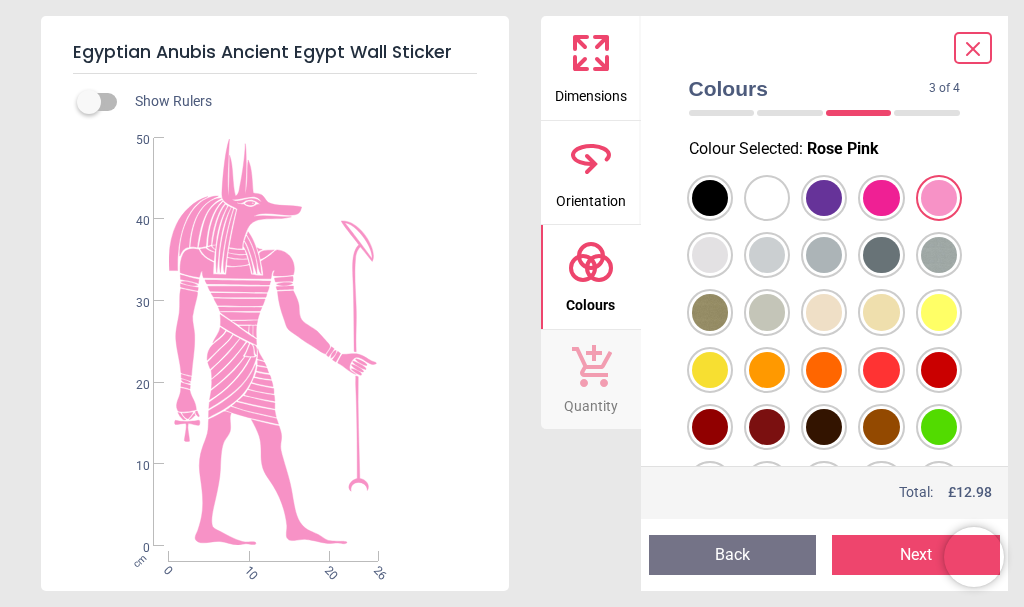 click at bounding box center [710, 198] 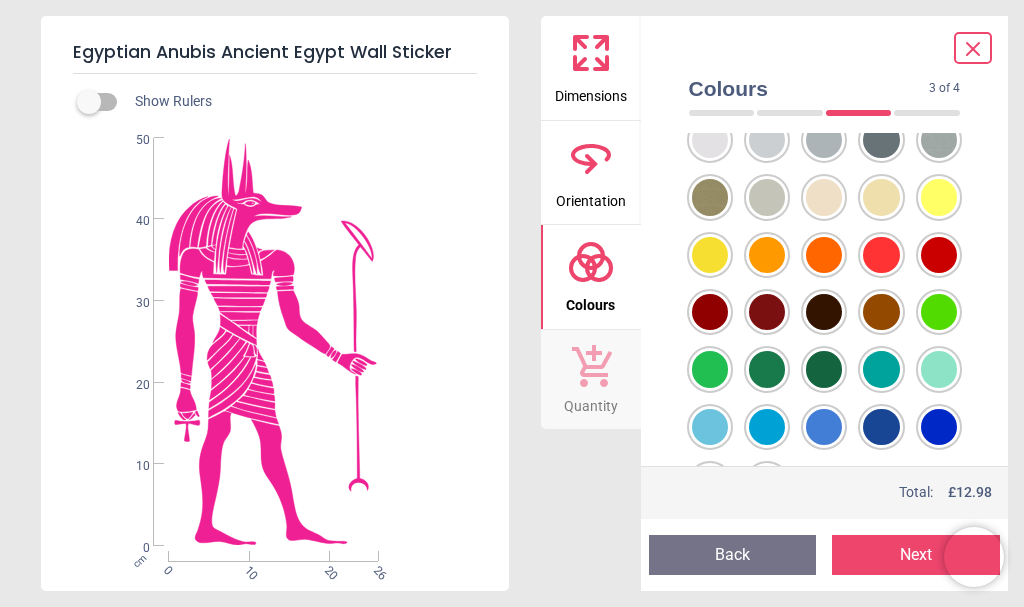 scroll, scrollTop: 146, scrollLeft: 0, axis: vertical 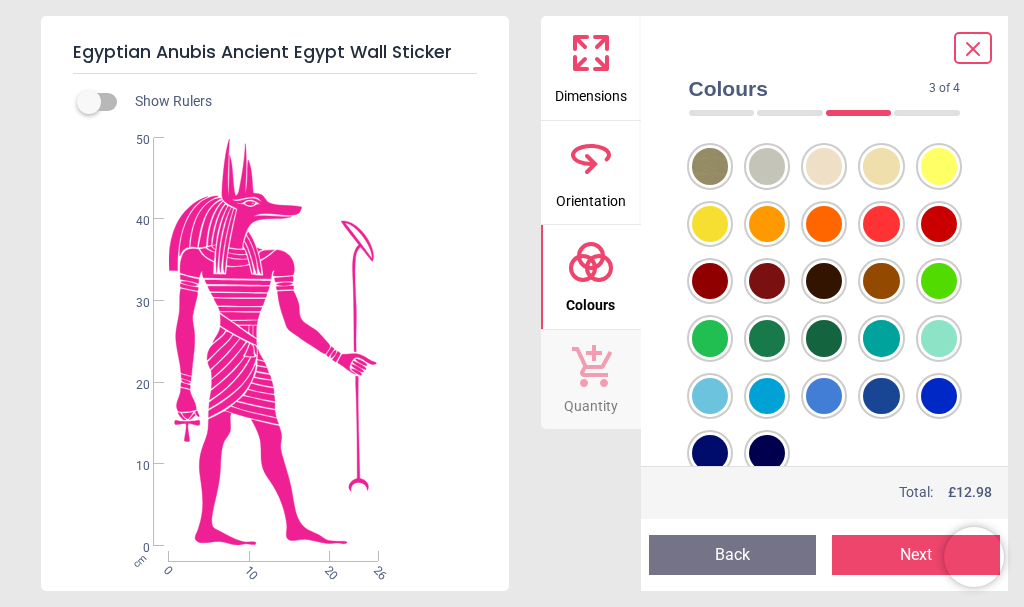 click at bounding box center [825, 252] 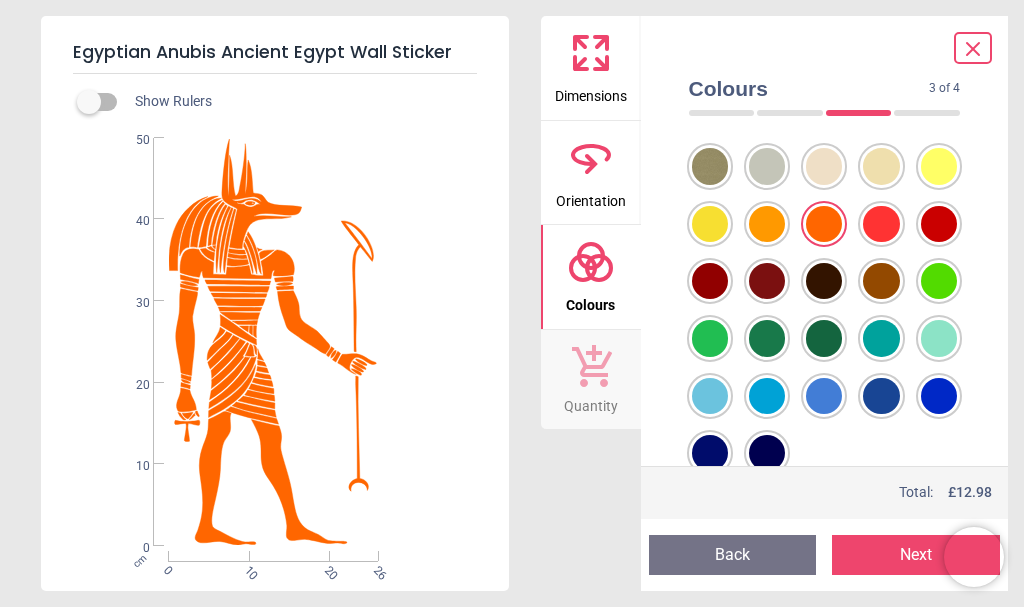 click at bounding box center [710, 52] 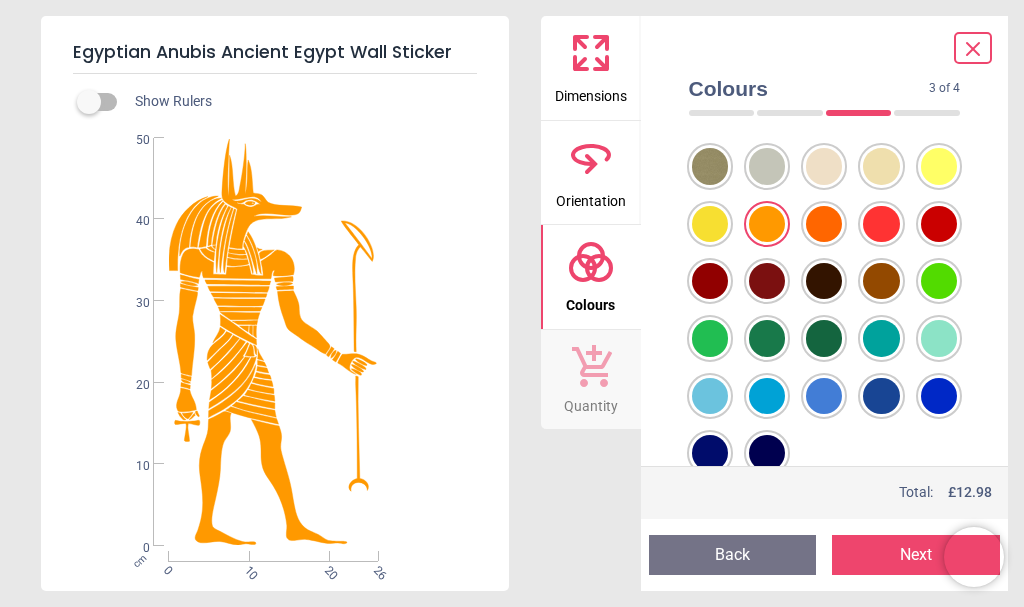 click at bounding box center [710, 52] 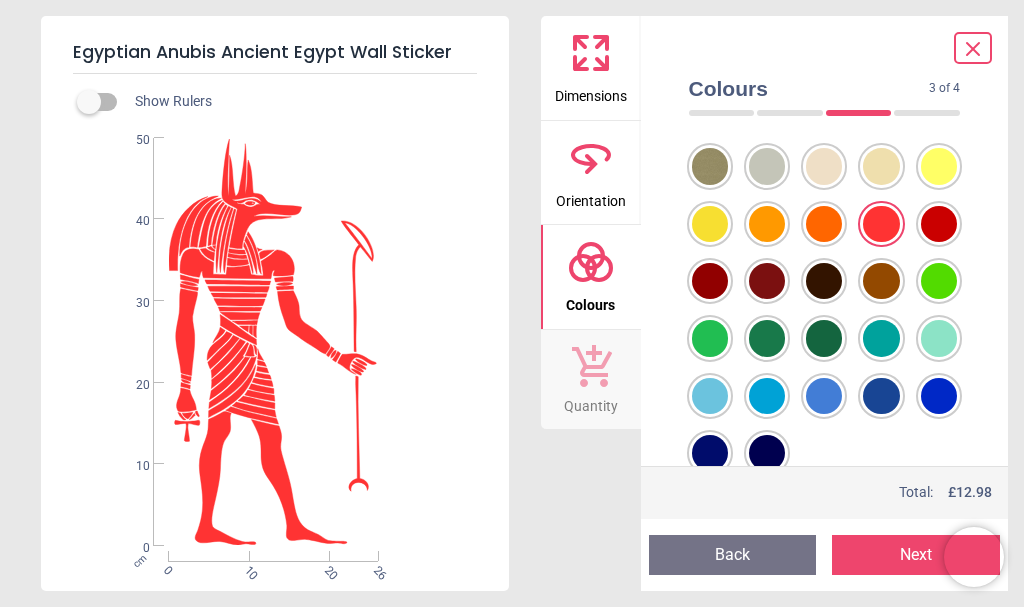 click at bounding box center [710, 52] 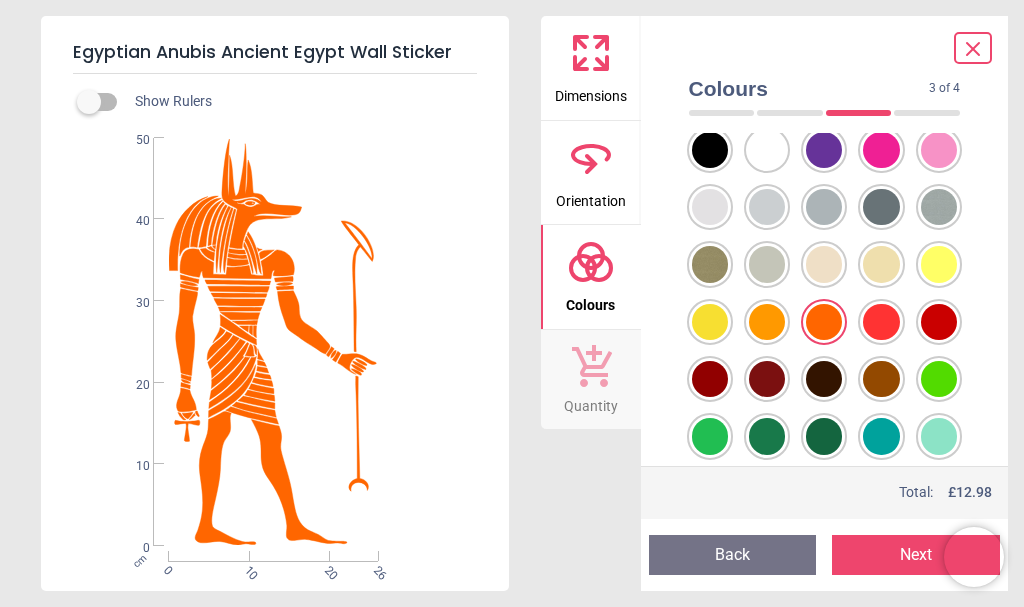 scroll, scrollTop: 100, scrollLeft: 0, axis: vertical 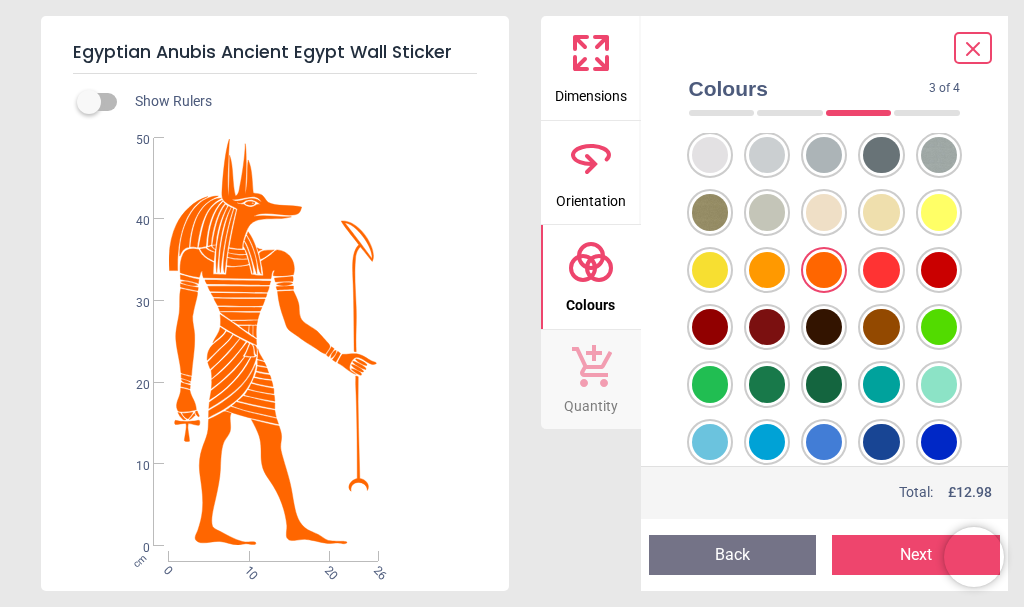click at bounding box center [710, 98] 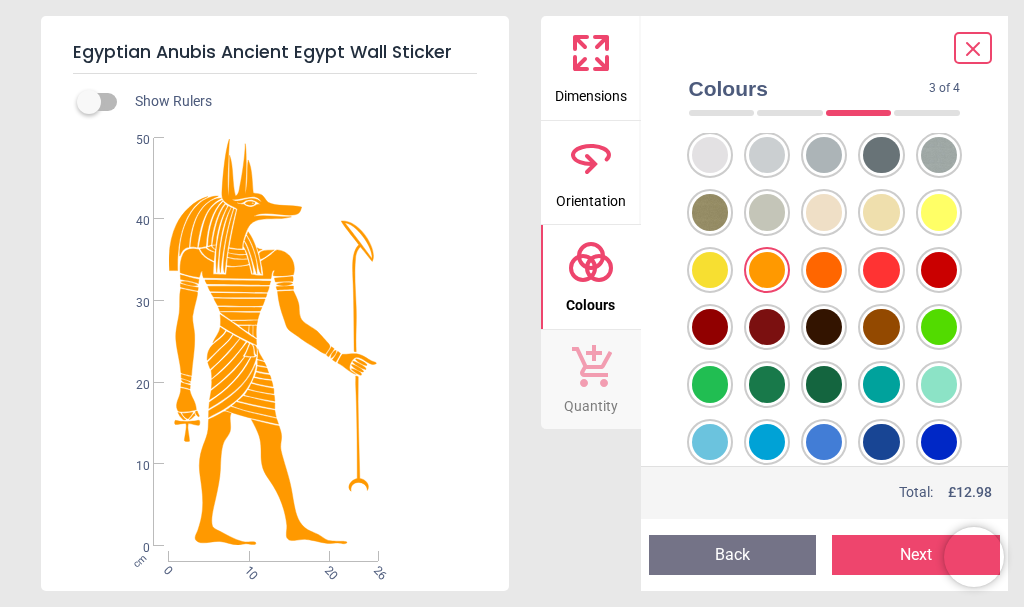 click at bounding box center [710, 98] 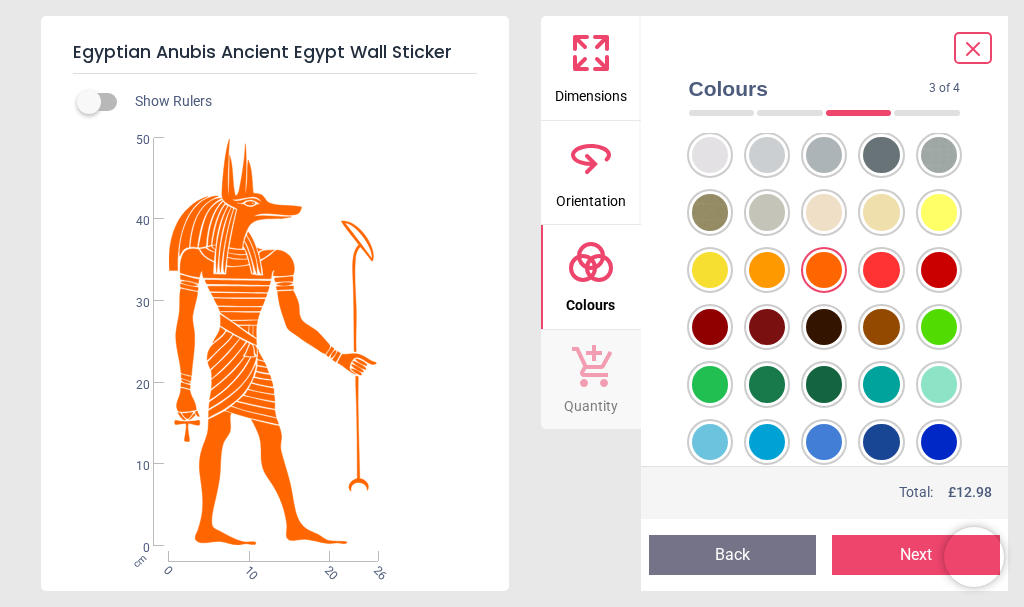 click at bounding box center (710, 98) 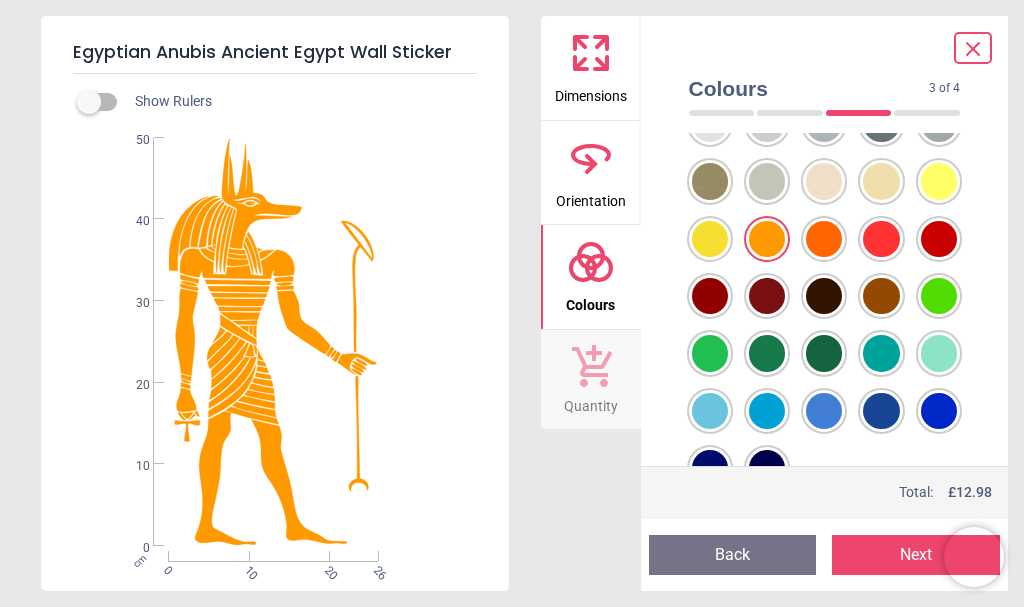 scroll, scrollTop: 146, scrollLeft: 0, axis: vertical 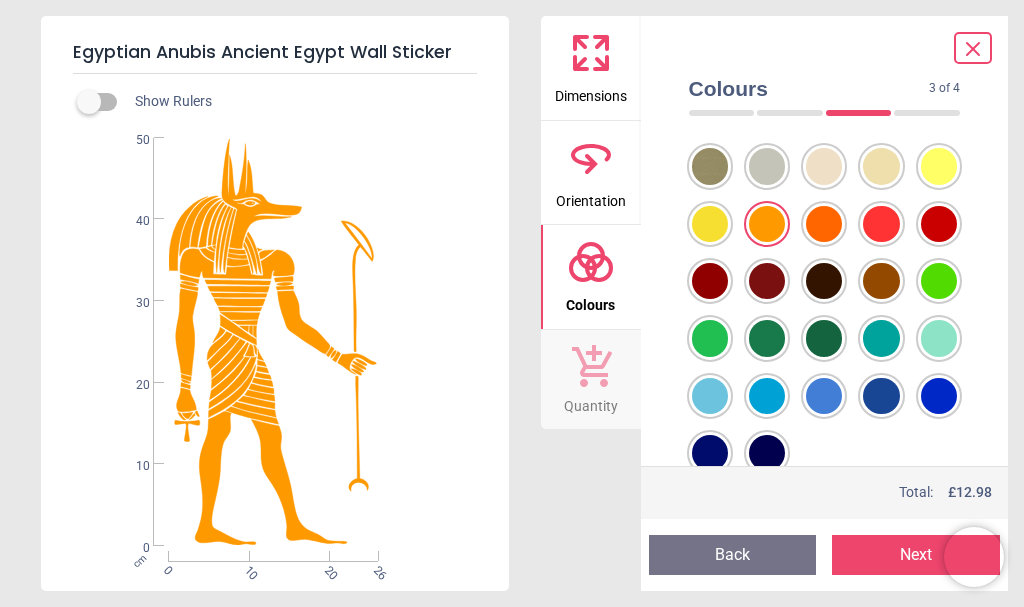 click at bounding box center (710, 52) 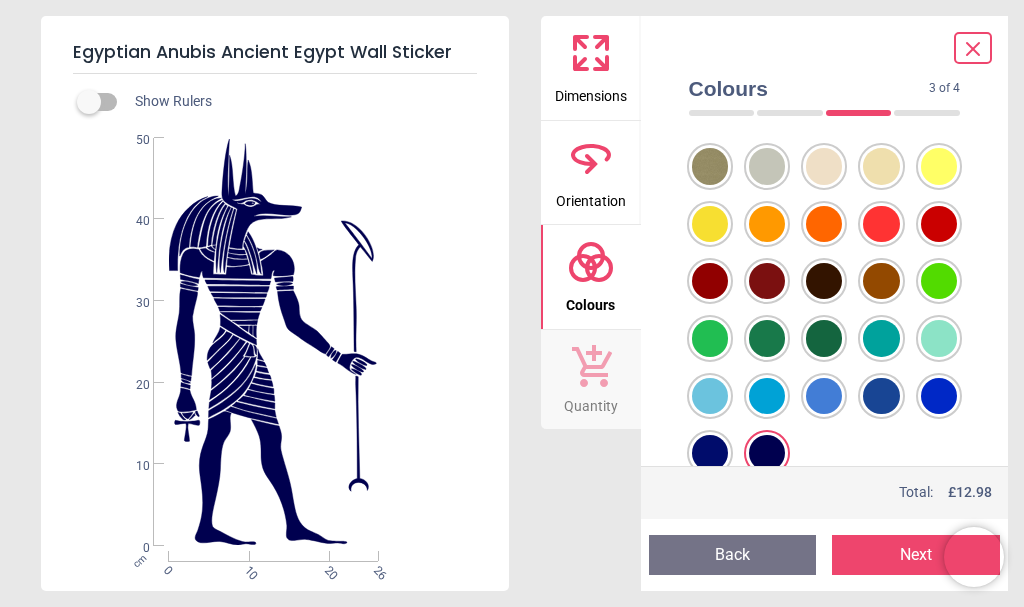 click at bounding box center [710, 52] 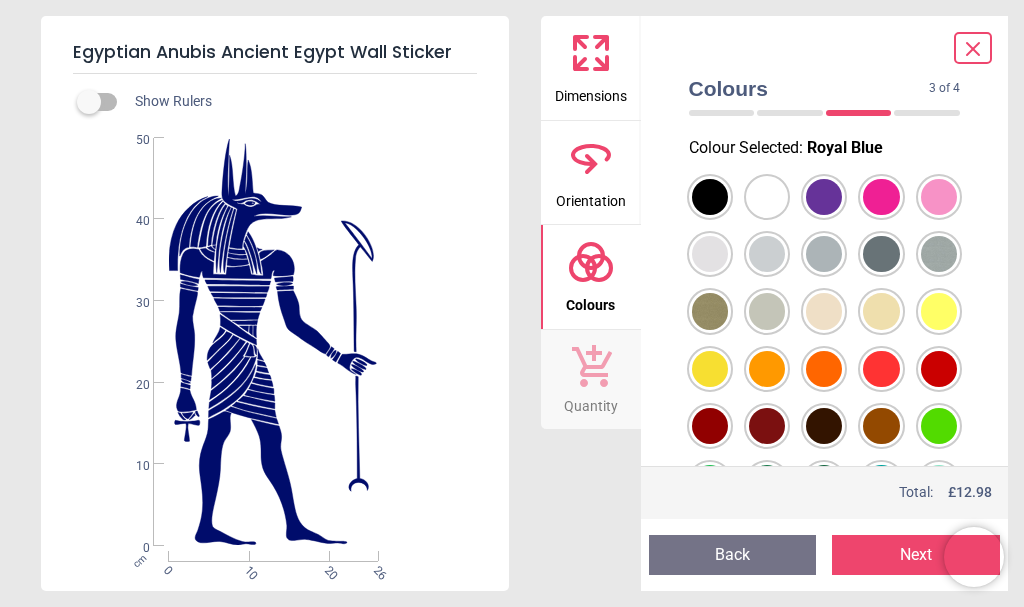 scroll, scrollTop: 0, scrollLeft: 0, axis: both 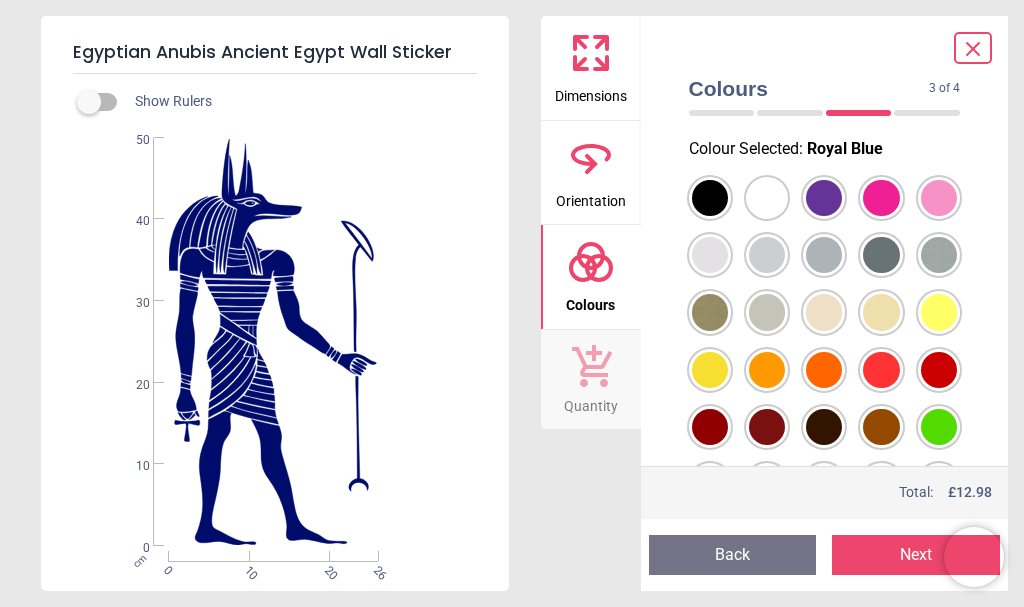 click at bounding box center (710, 198) 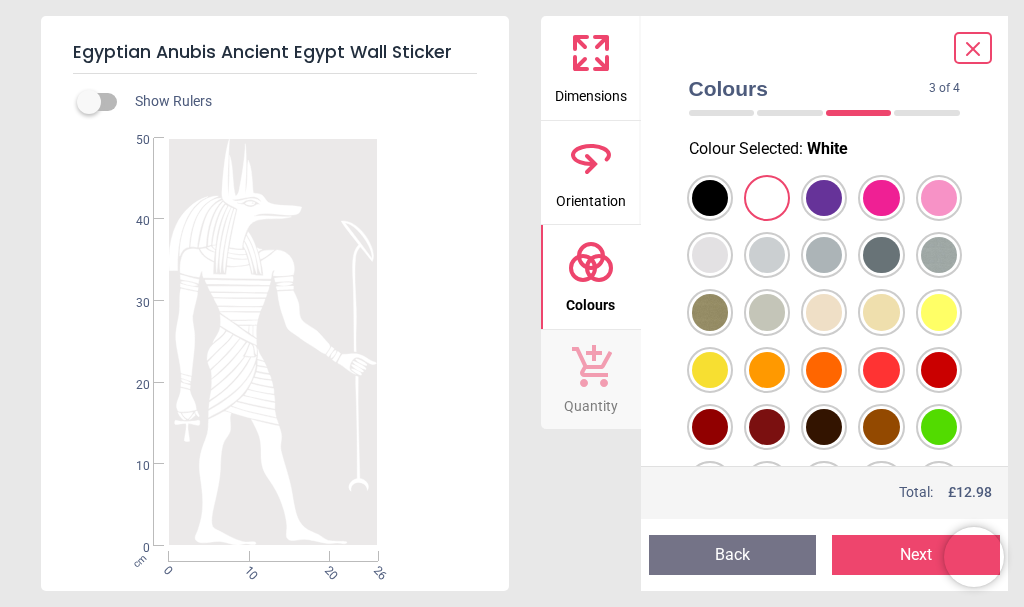 click at bounding box center (710, 198) 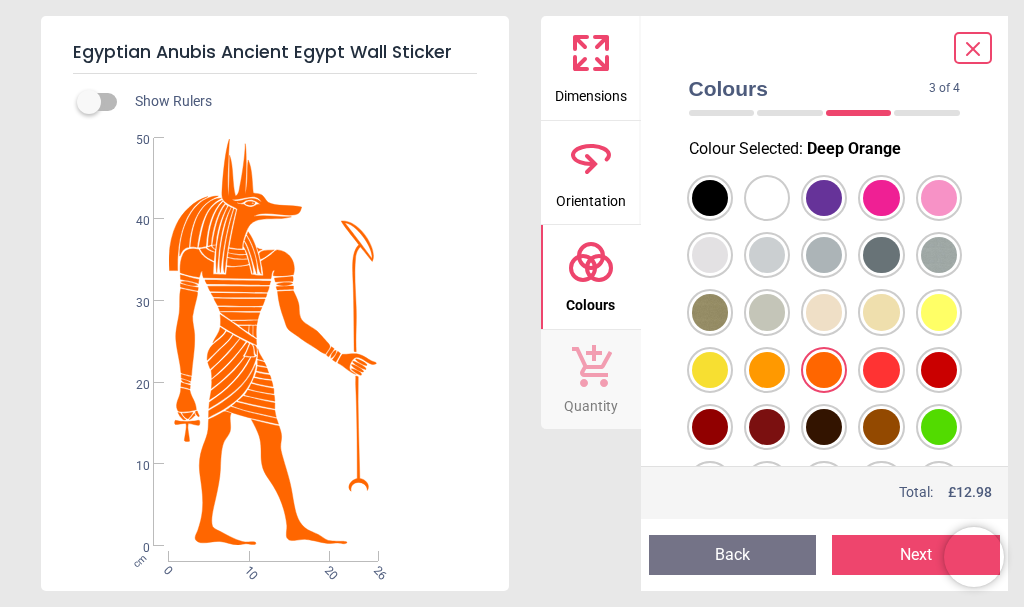 click at bounding box center [710, 198] 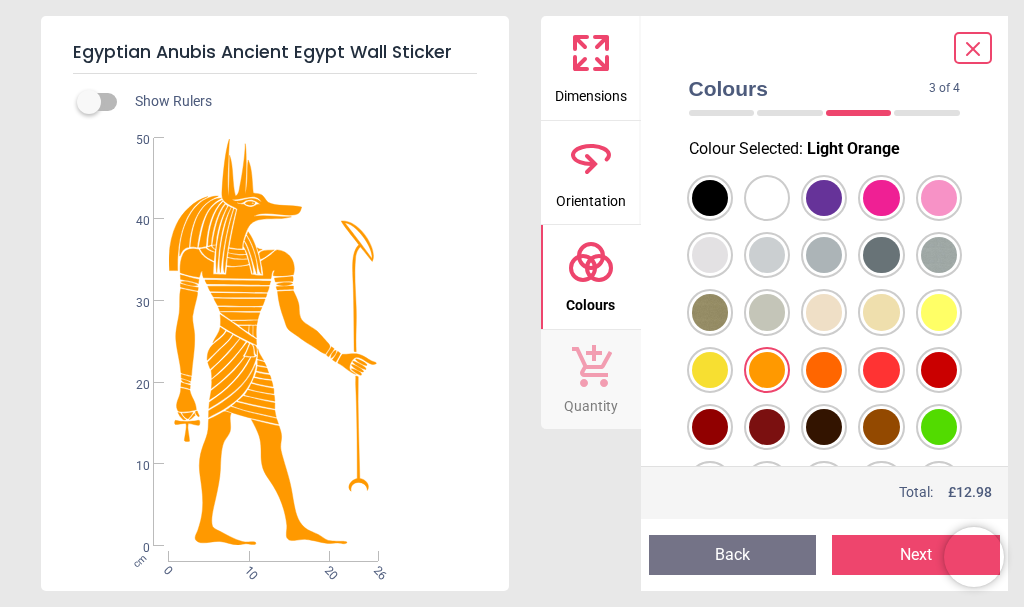 click at bounding box center (710, 198) 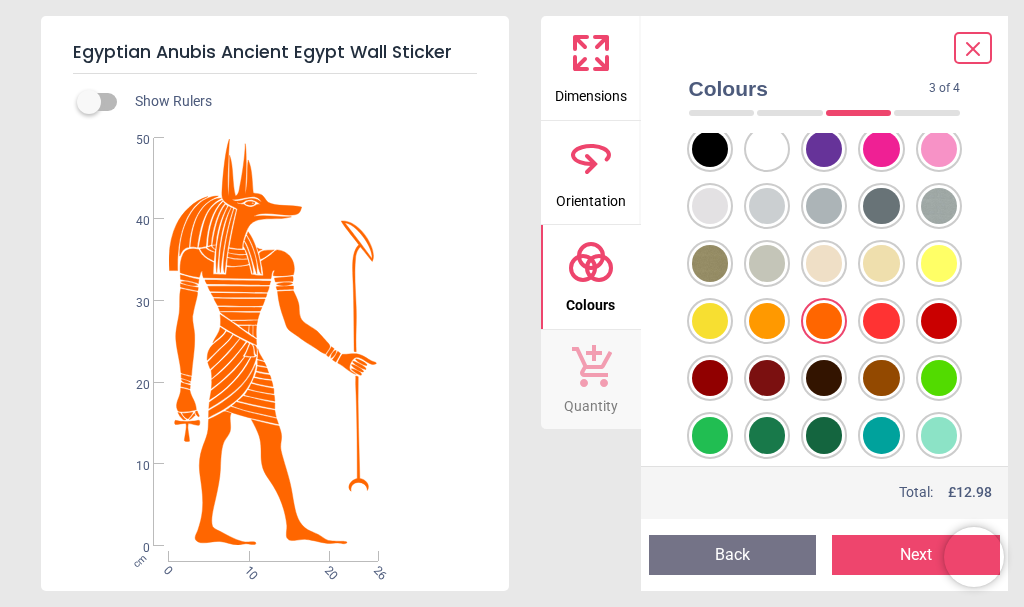 scroll, scrollTop: 100, scrollLeft: 0, axis: vertical 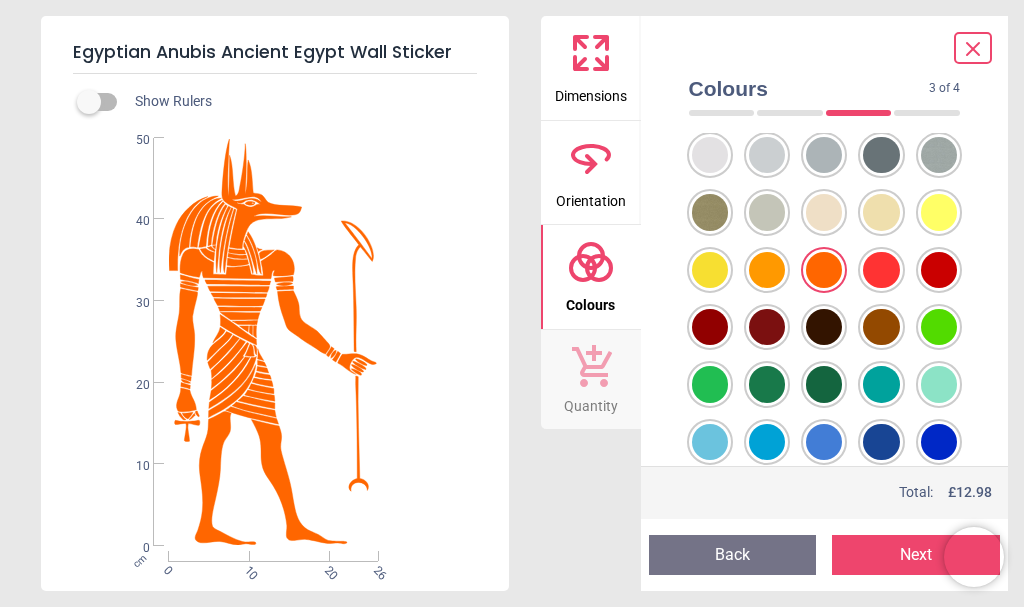 click at bounding box center [710, 98] 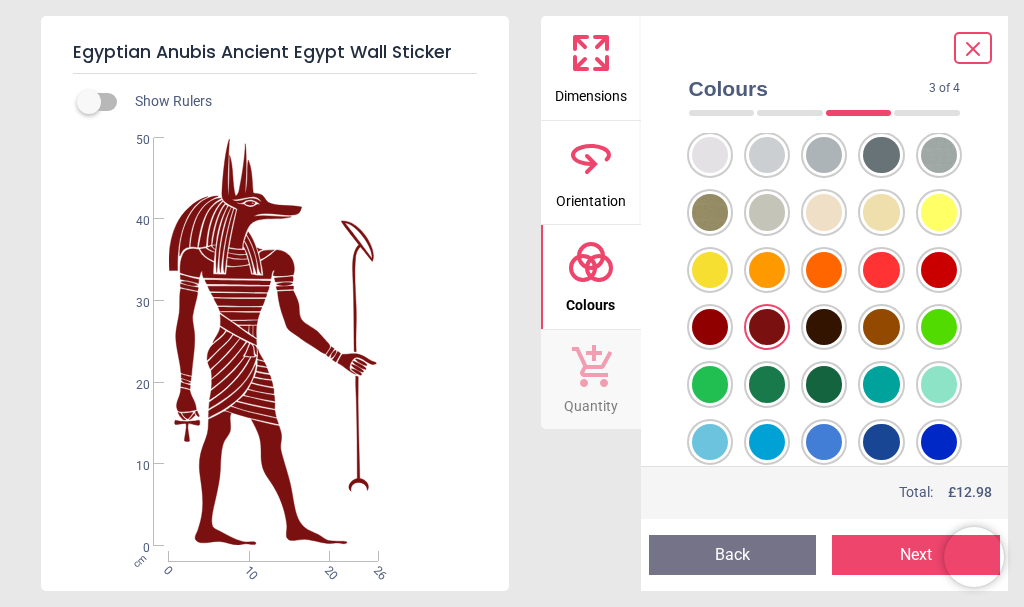 click at bounding box center (825, 298) 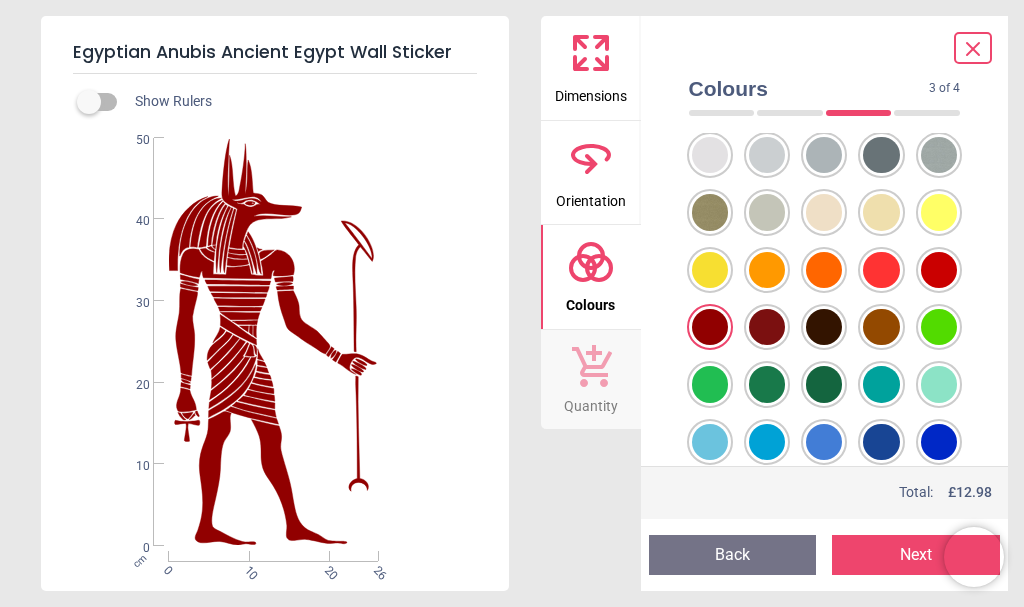 click at bounding box center (710, 98) 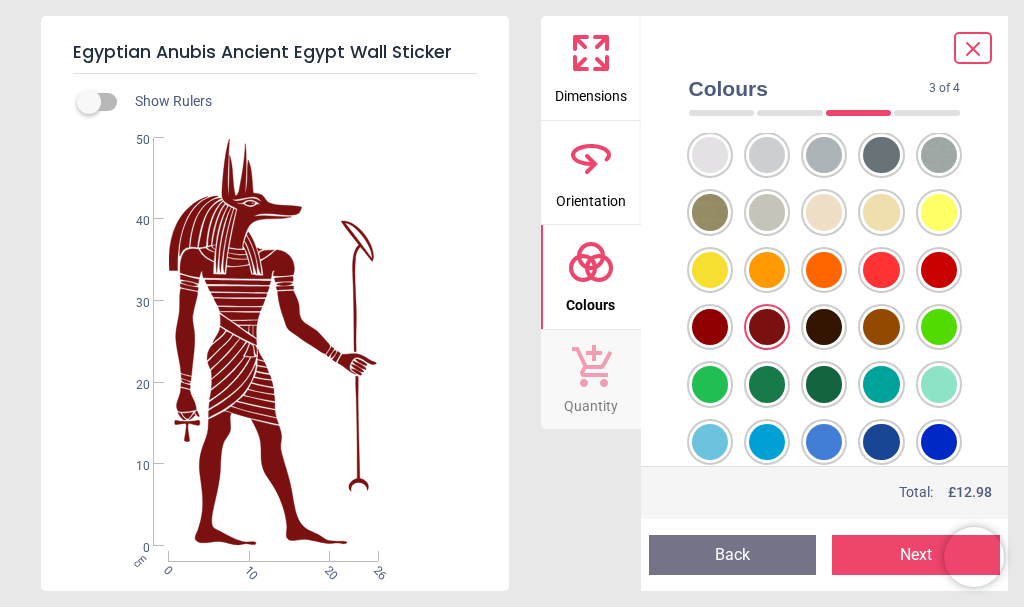 click at bounding box center [710, 98] 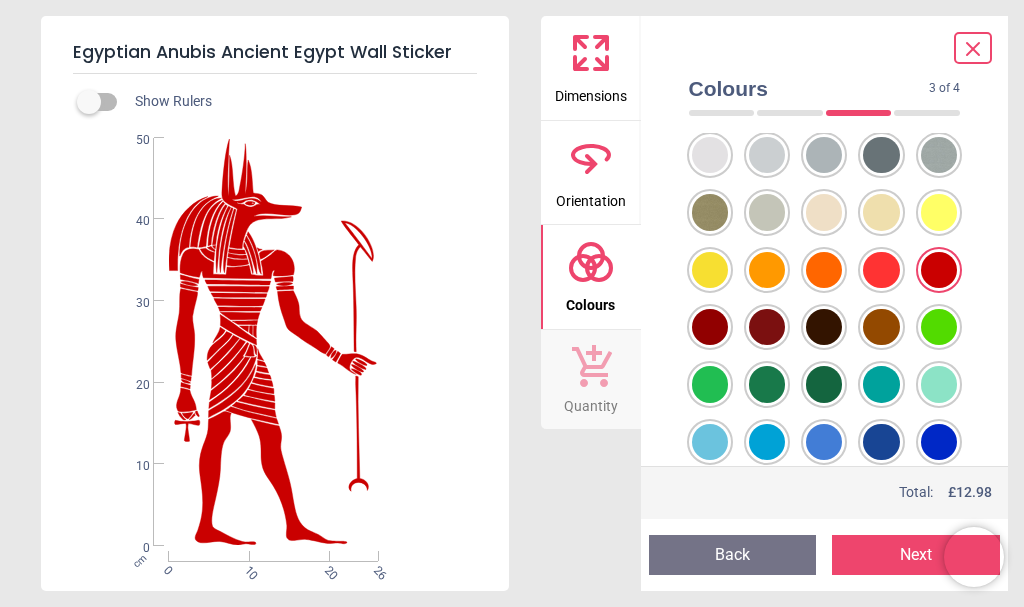 click at bounding box center (710, 98) 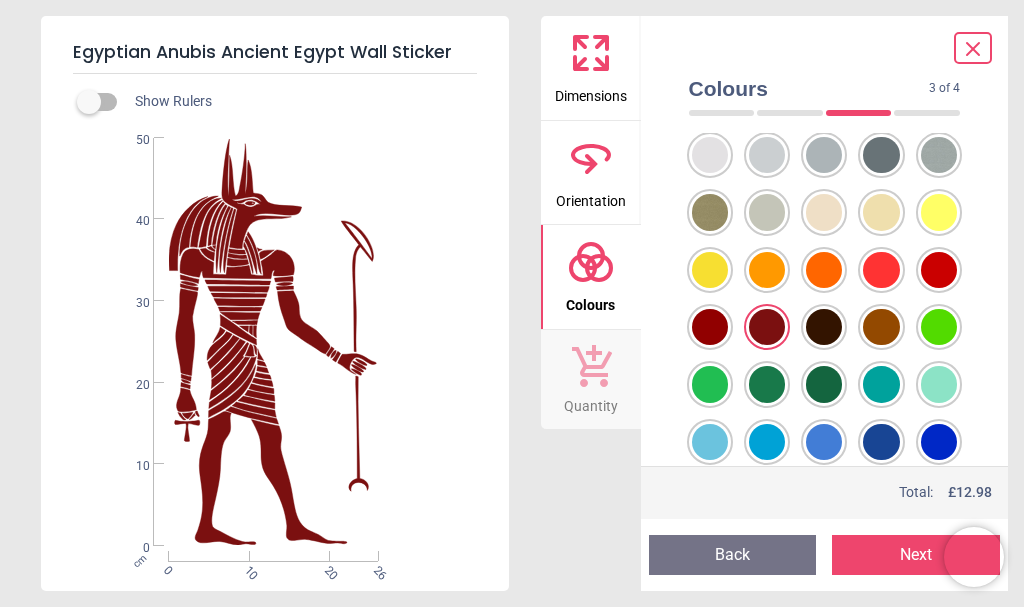 click at bounding box center (710, 98) 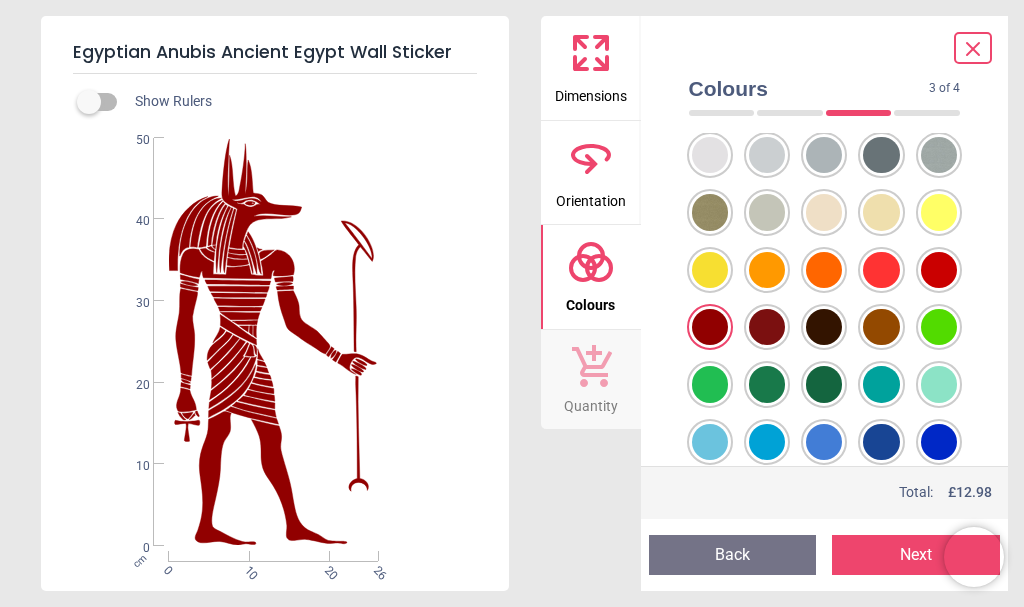 click at bounding box center [710, 98] 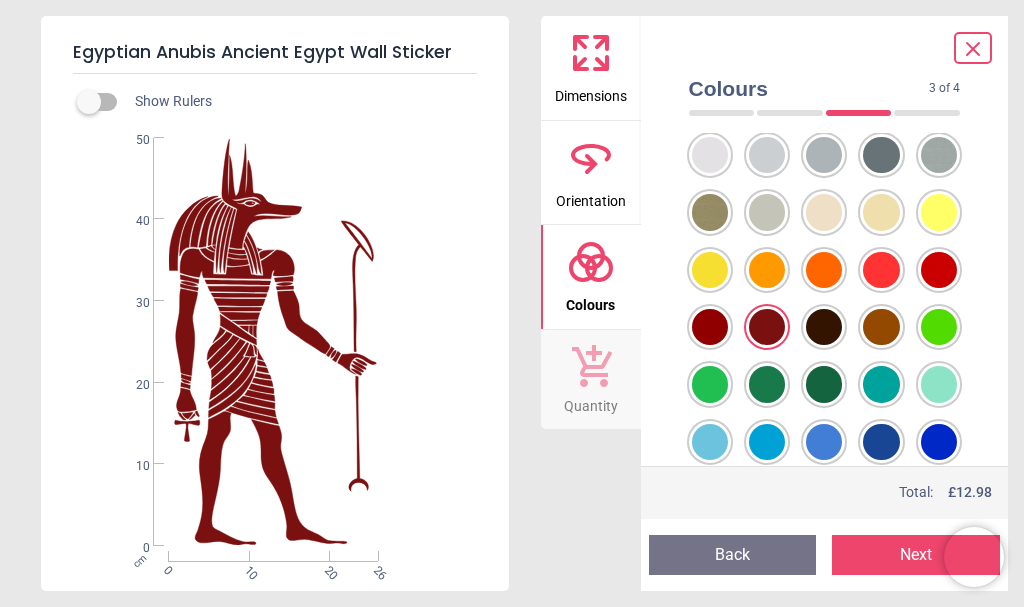 click at bounding box center (710, 98) 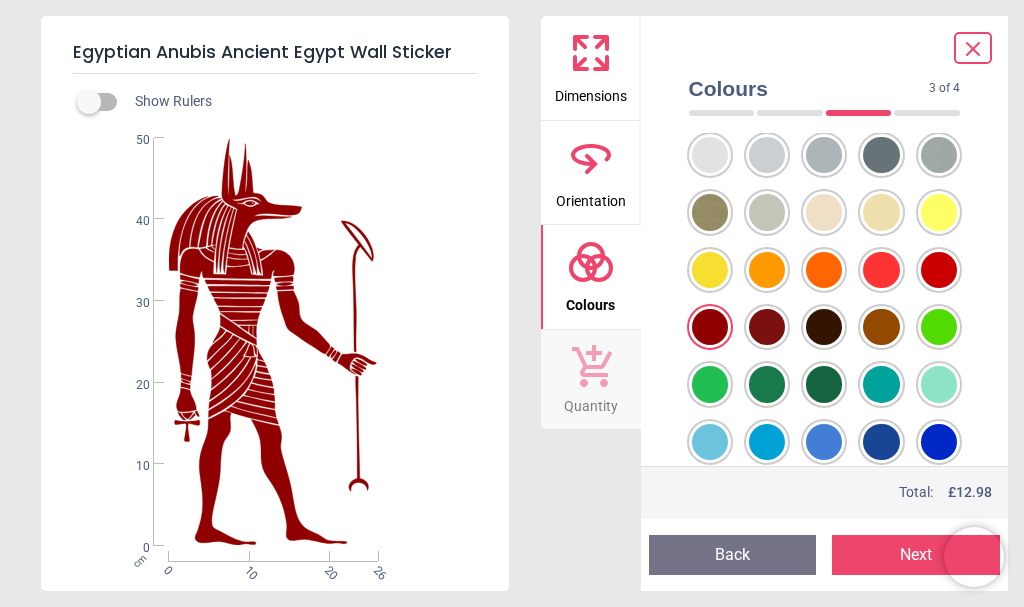 click at bounding box center (825, 298) 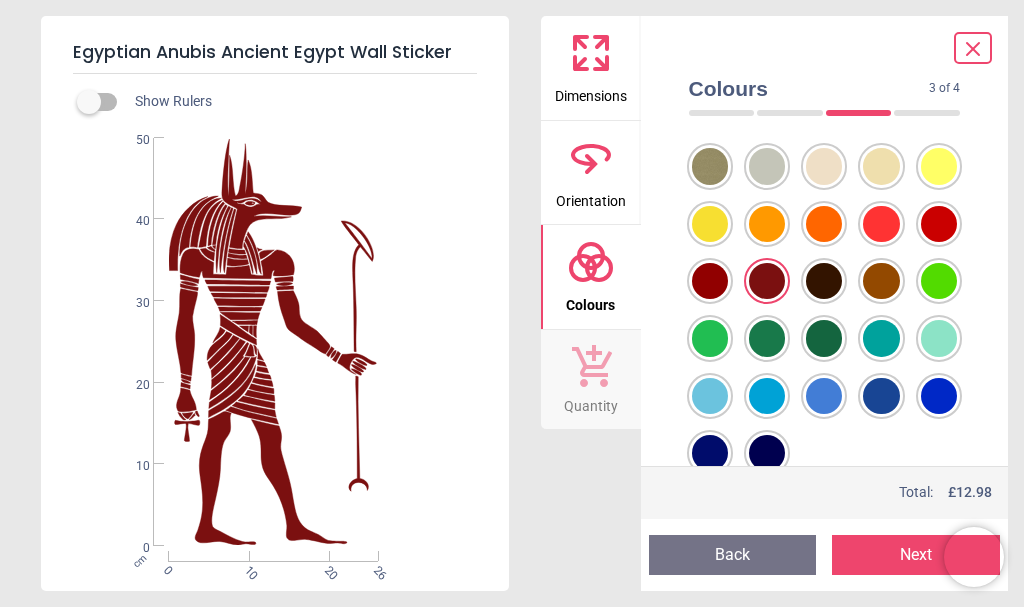 scroll, scrollTop: 46, scrollLeft: 0, axis: vertical 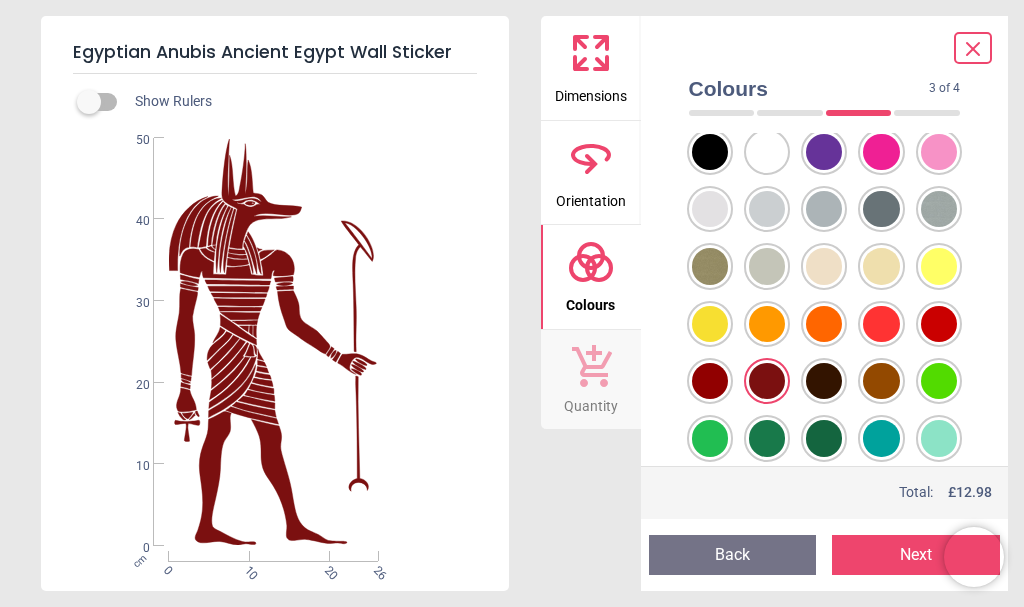 click at bounding box center (710, 152) 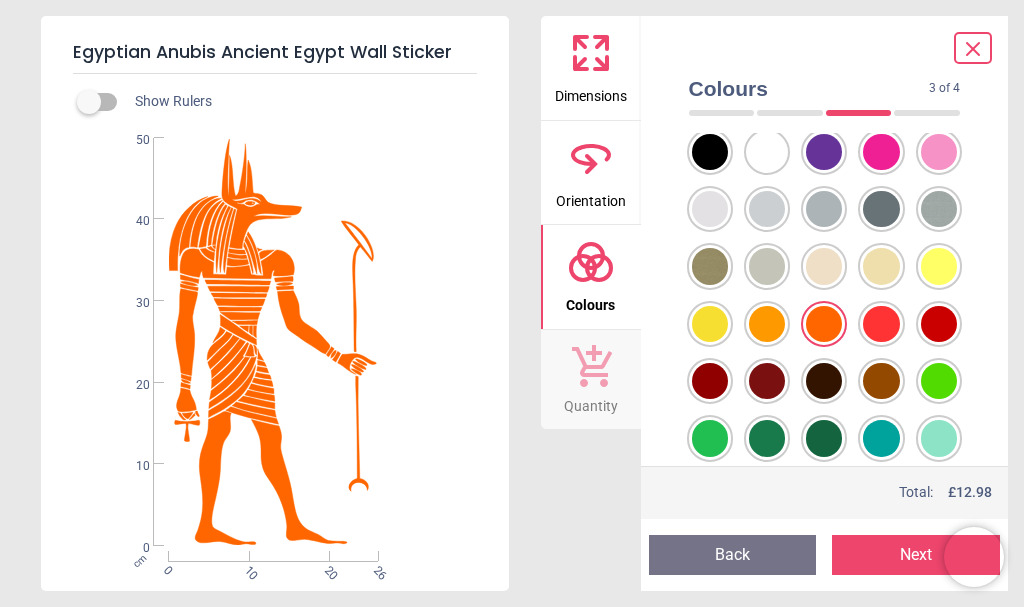 click at bounding box center [825, 352] 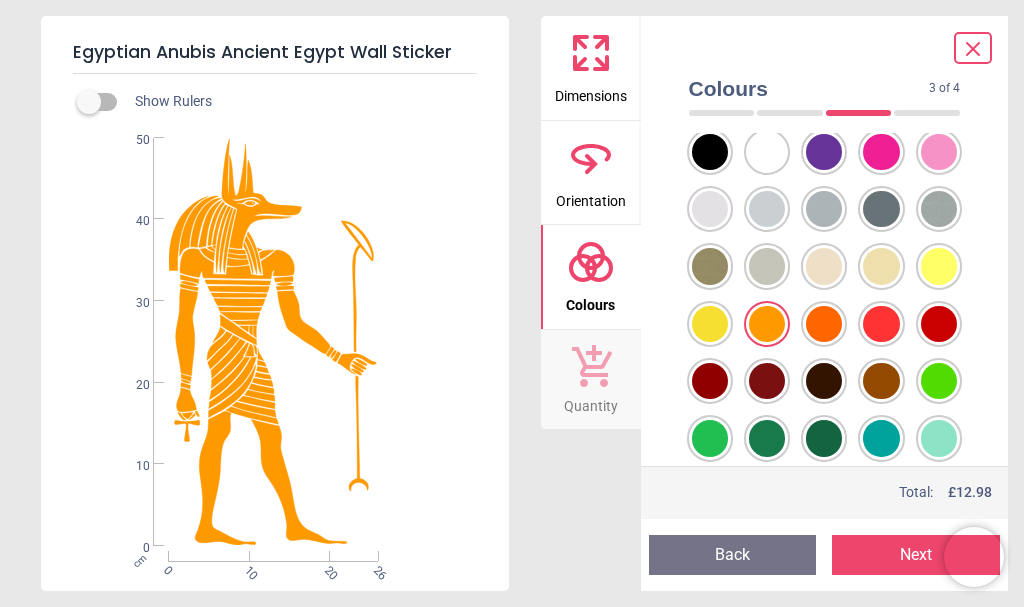 click at bounding box center [710, 152] 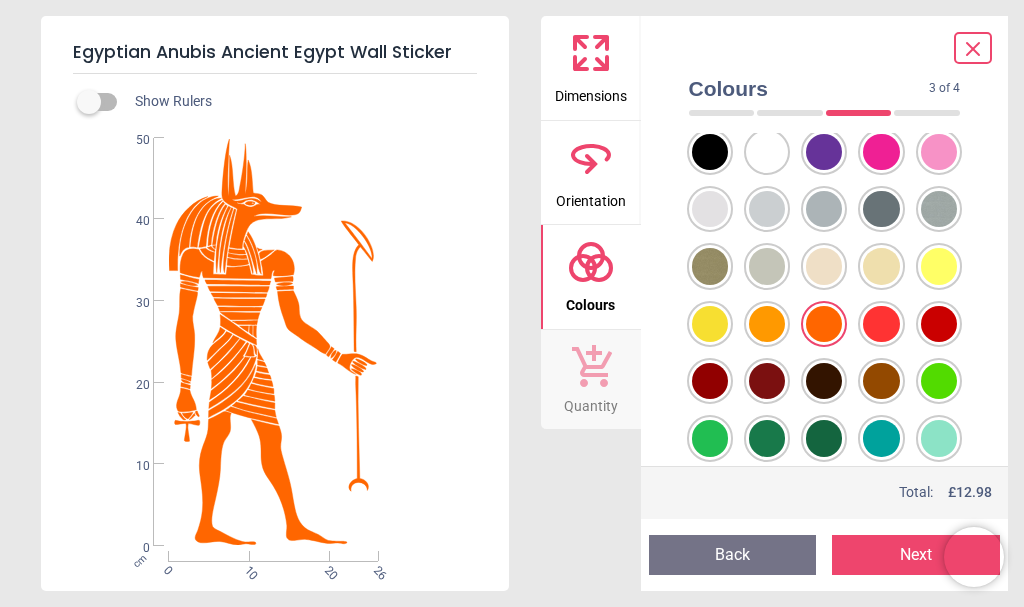 click at bounding box center [710, 152] 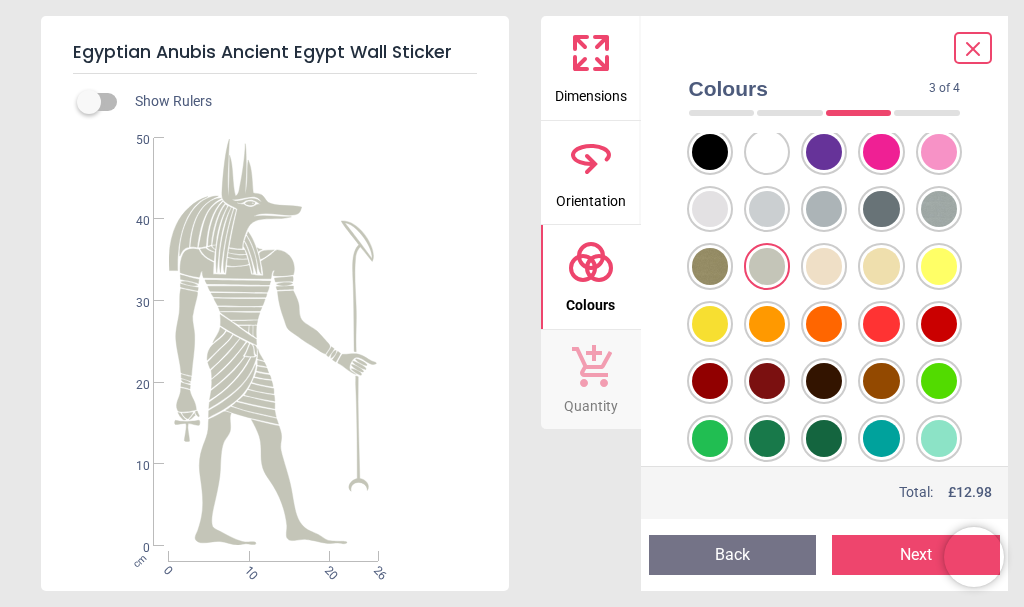 click at bounding box center [710, 152] 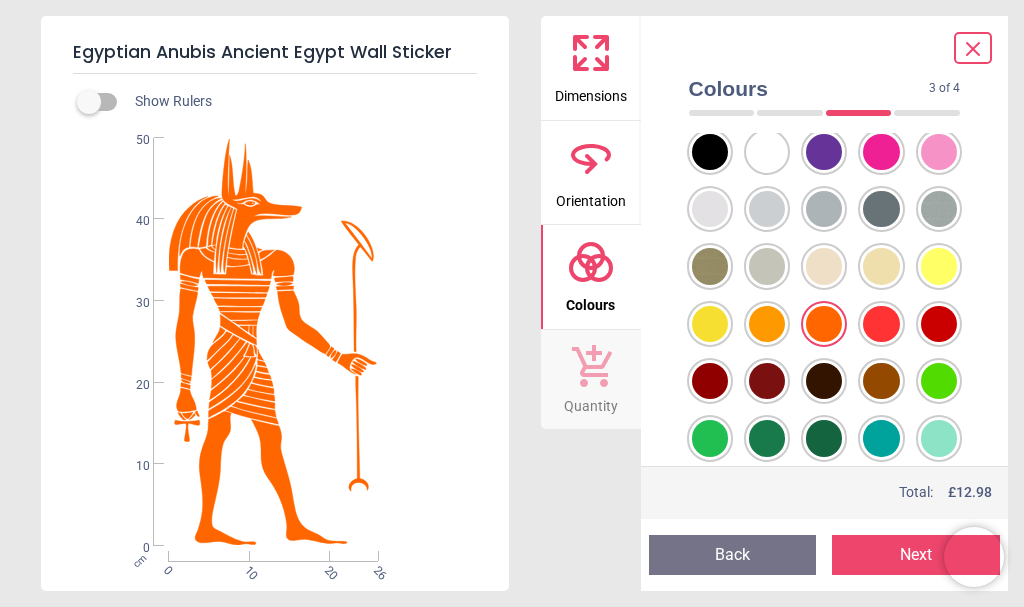 click at bounding box center (710, 152) 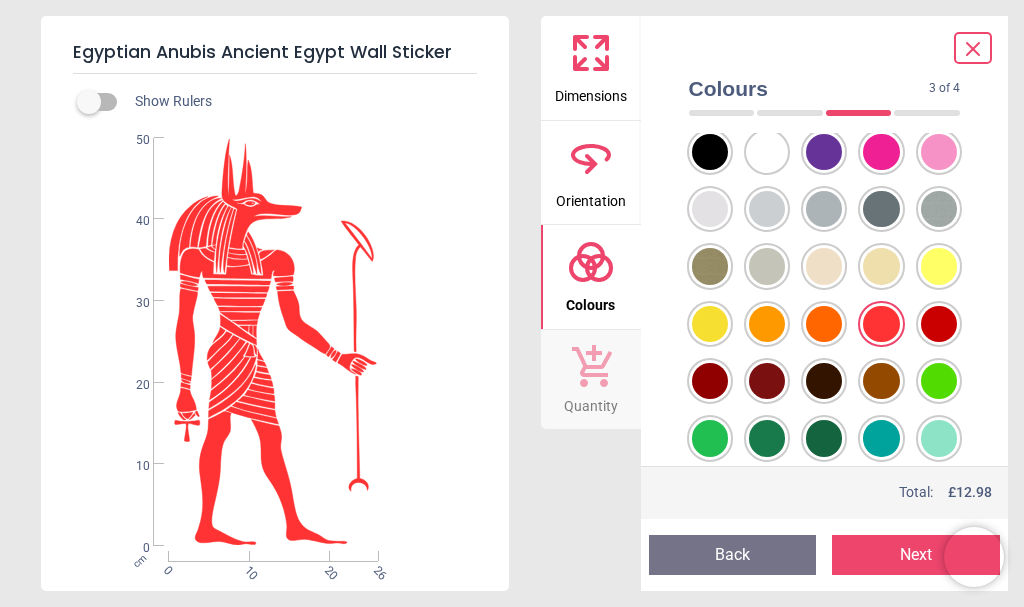 click at bounding box center [825, 352] 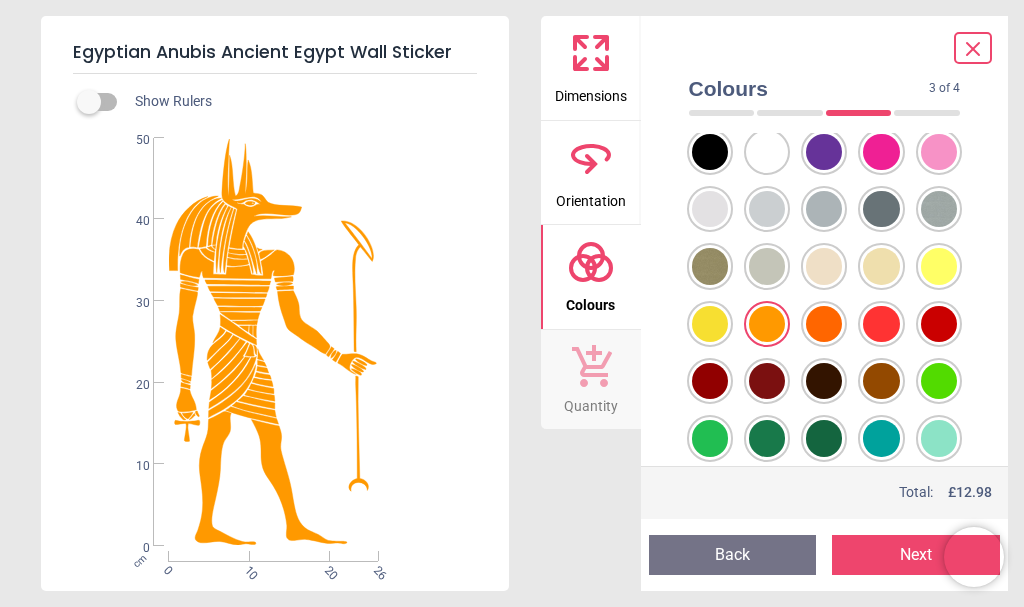 click at bounding box center [710, 152] 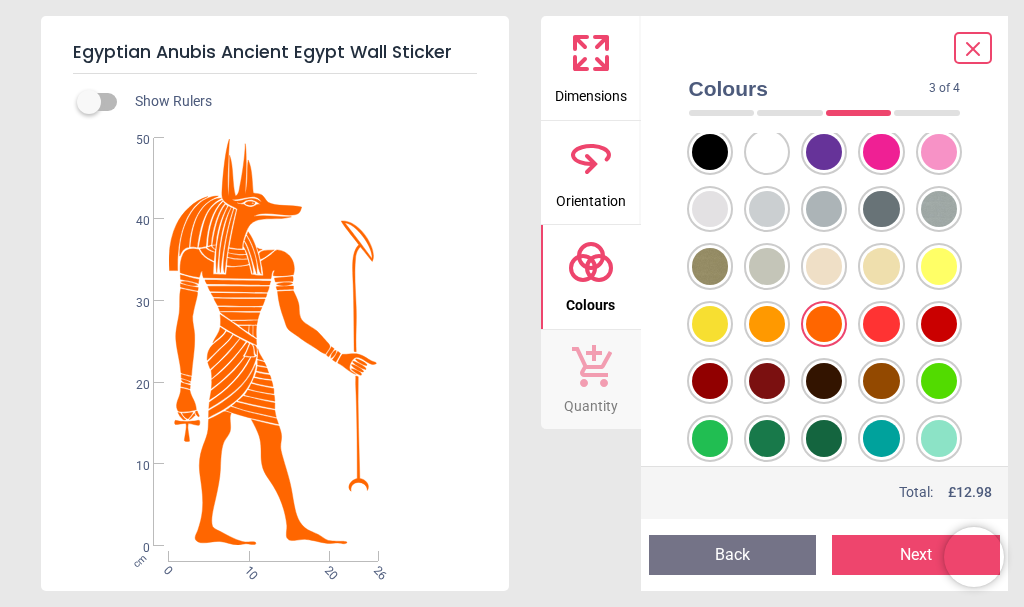 scroll, scrollTop: 146, scrollLeft: 0, axis: vertical 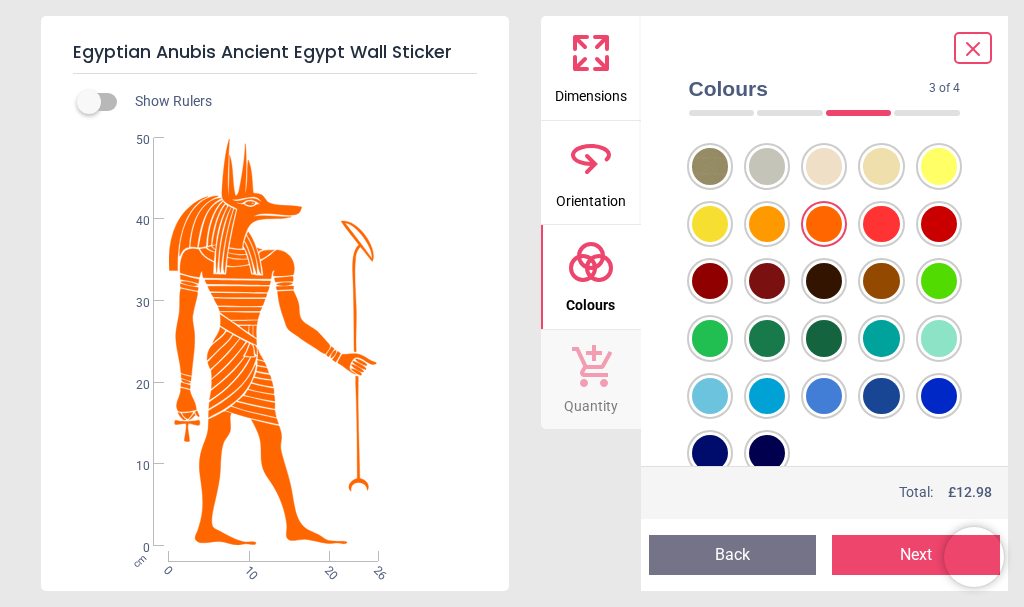 click on "Next" at bounding box center [916, 555] 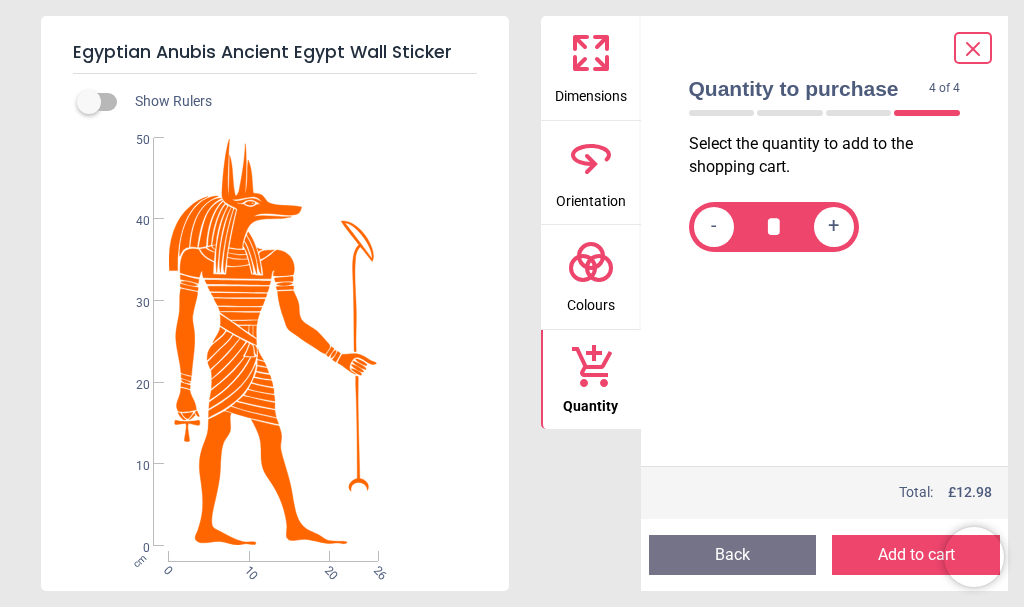 click on "Add to cart" at bounding box center [916, 555] 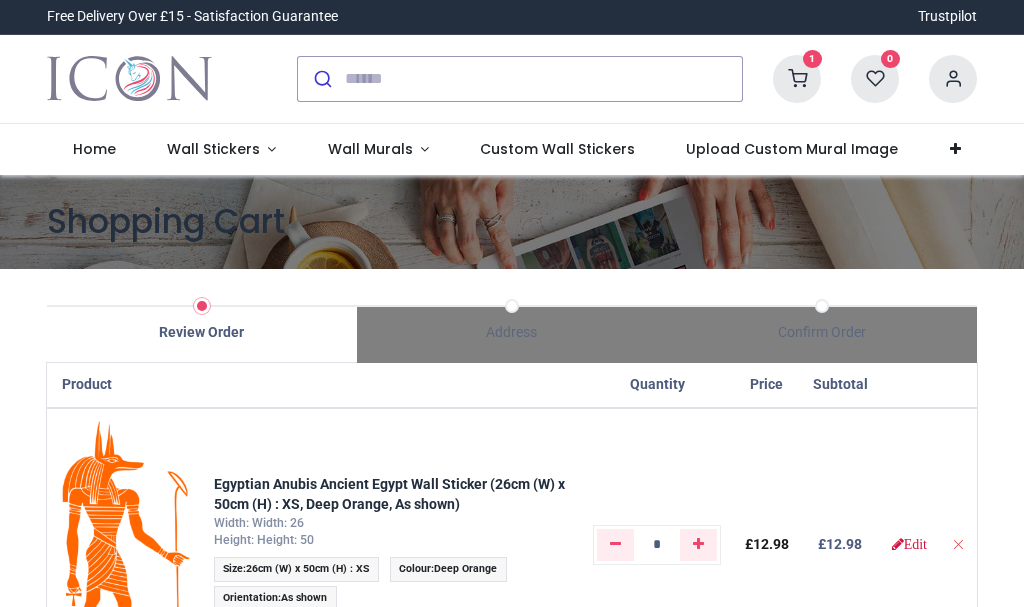 scroll, scrollTop: 0, scrollLeft: 0, axis: both 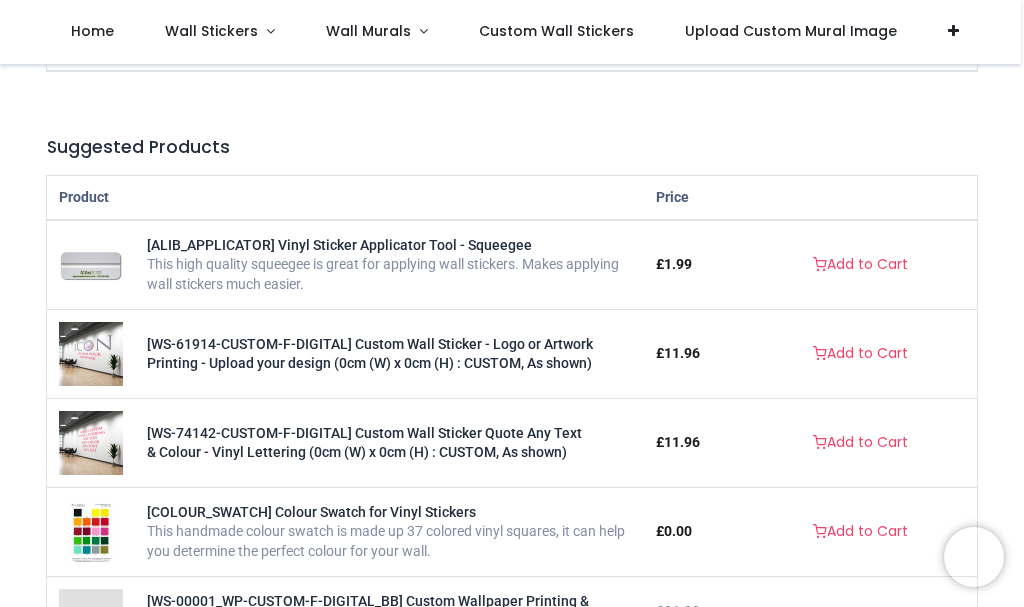drag, startPoint x: 1019, startPoint y: 250, endPoint x: 1018, endPoint y: 175, distance: 75.00667 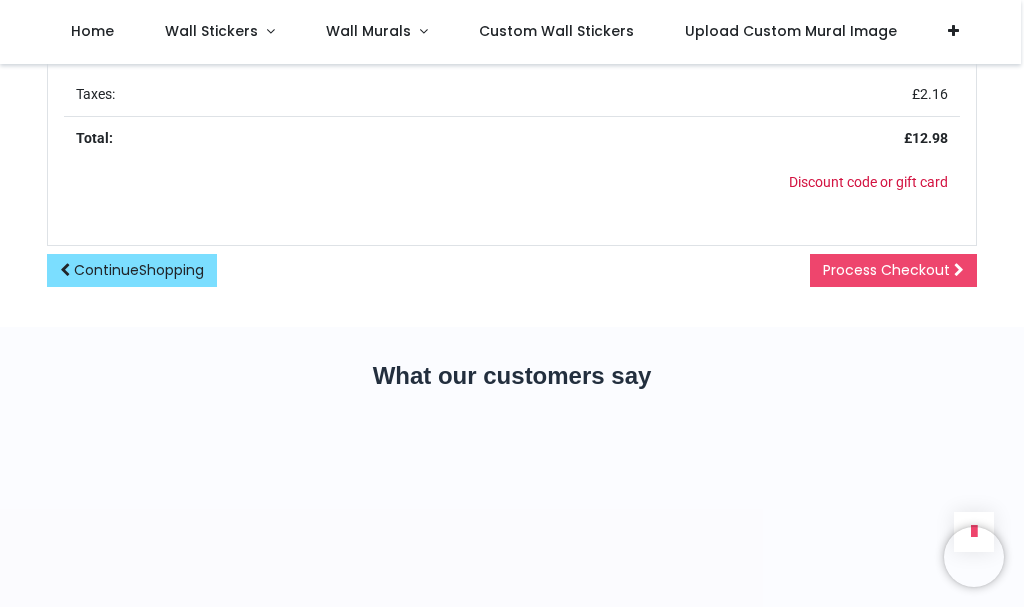 scroll, scrollTop: 1200, scrollLeft: 0, axis: vertical 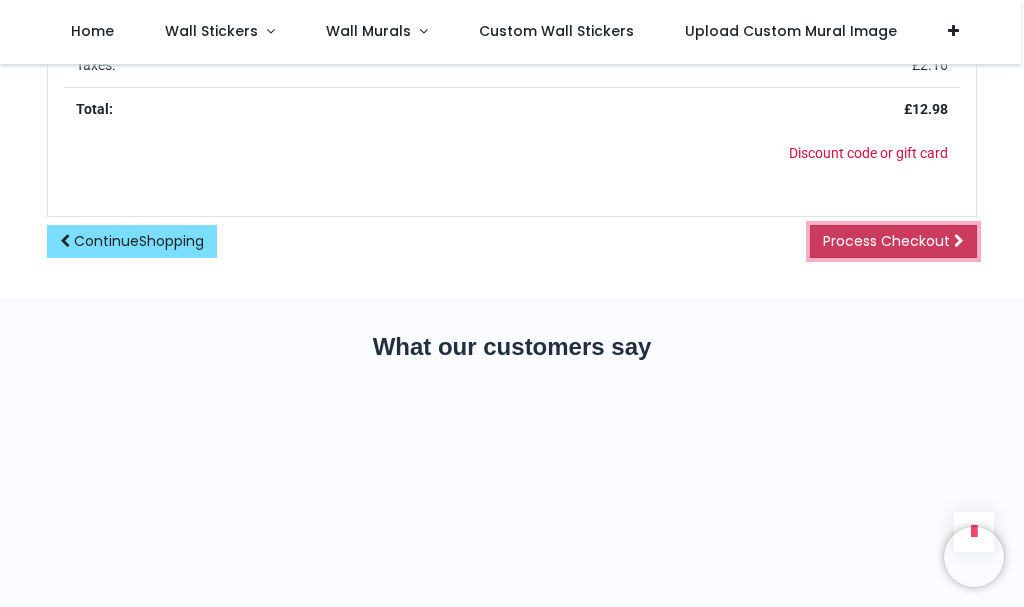 click on "Process Checkout" at bounding box center [886, 241] 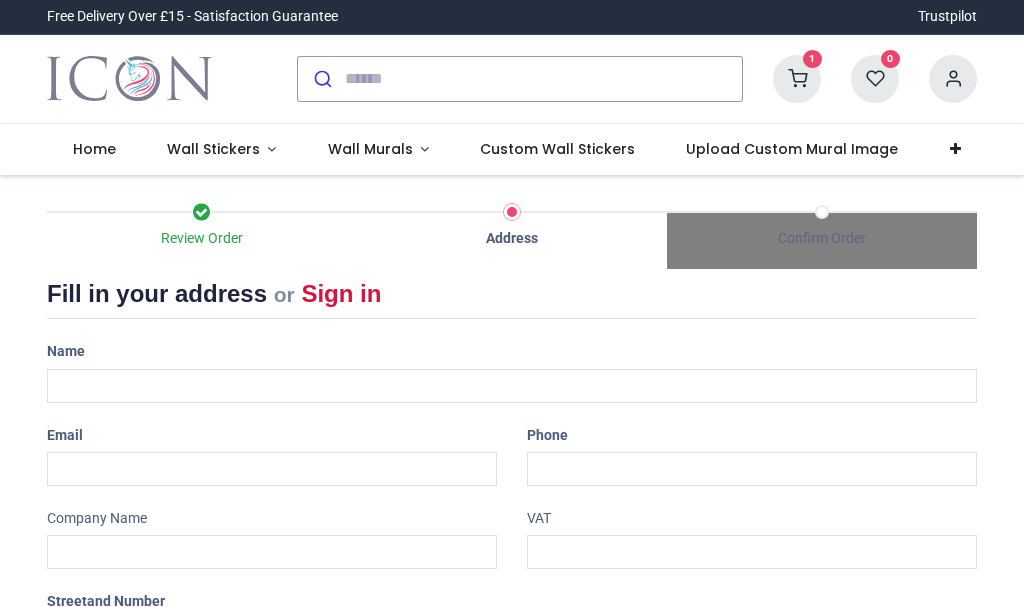 scroll, scrollTop: 0, scrollLeft: 0, axis: both 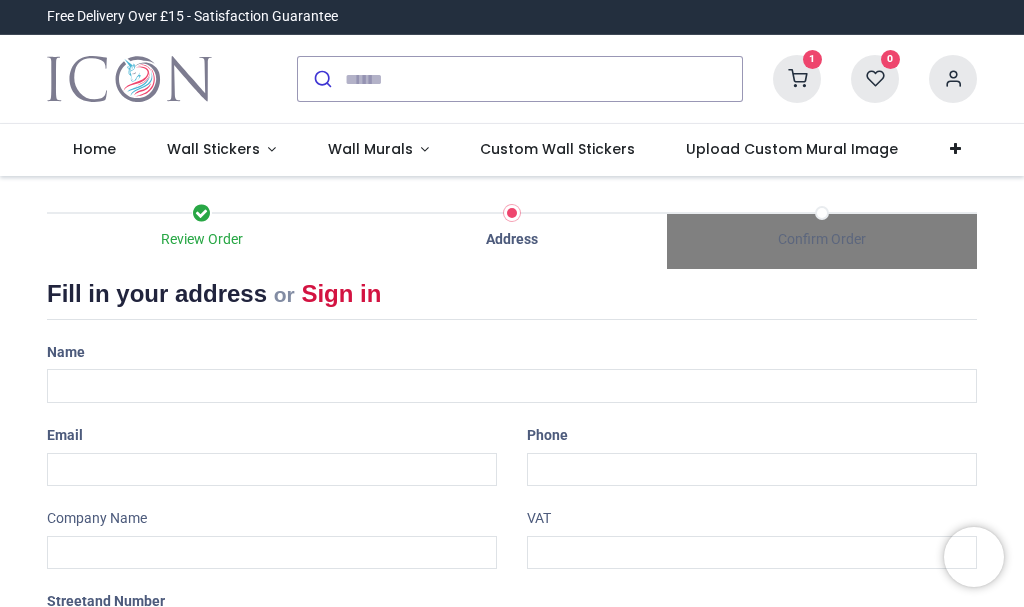 select on "***" 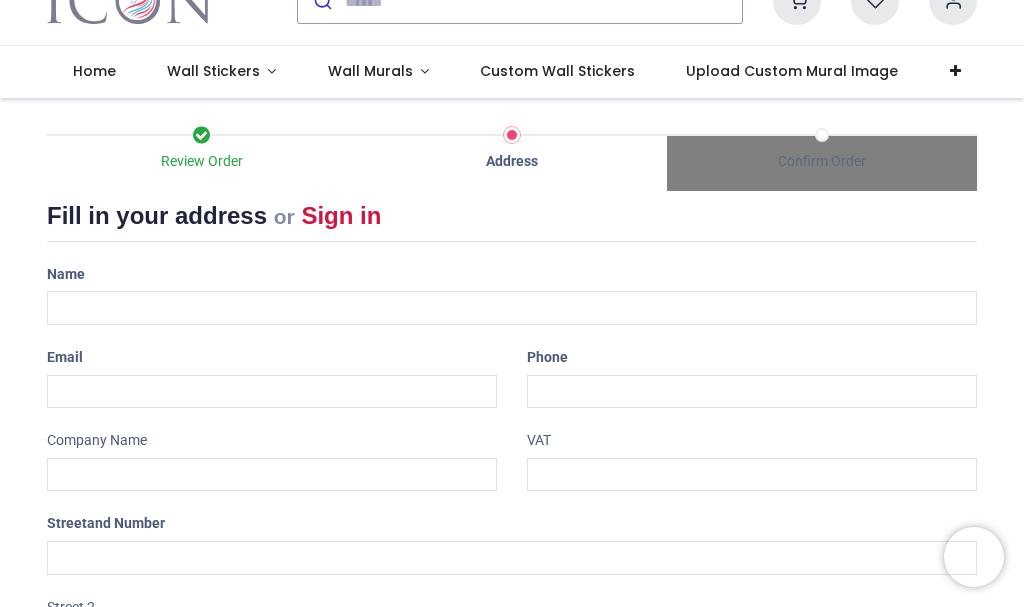 scroll, scrollTop: 200, scrollLeft: 0, axis: vertical 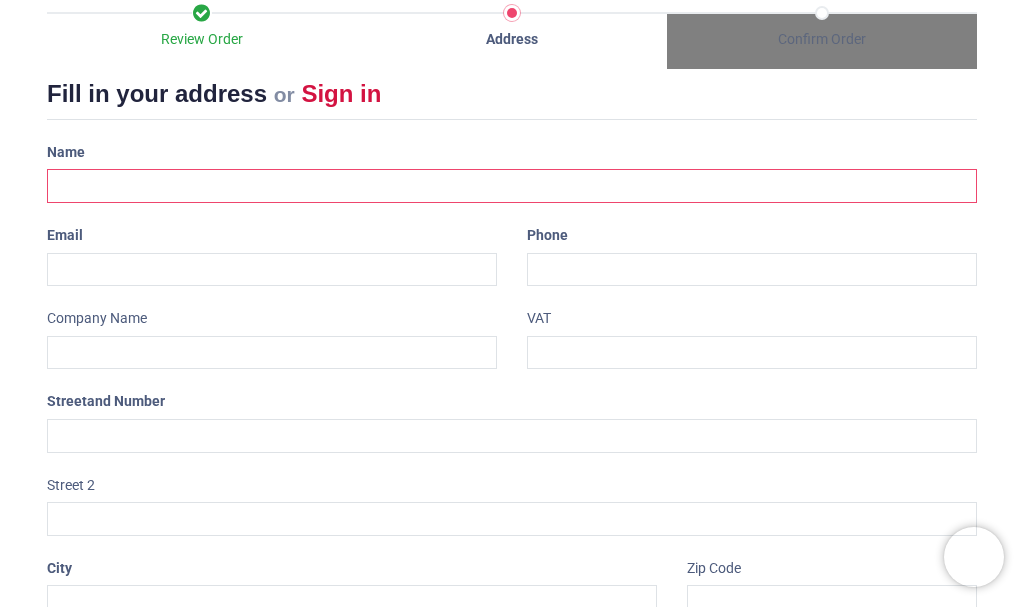 click at bounding box center [512, 186] 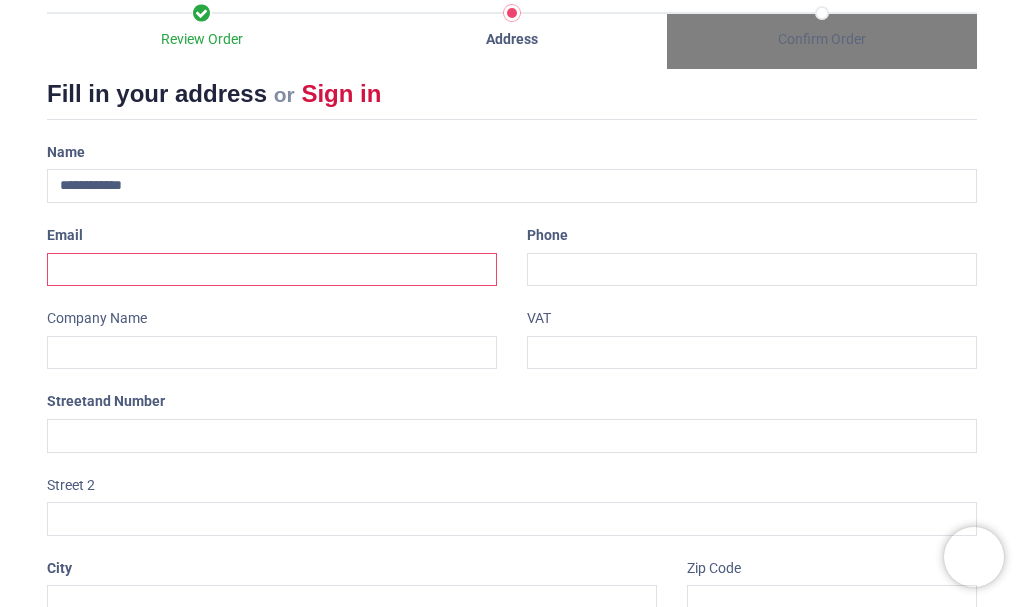 type on "**********" 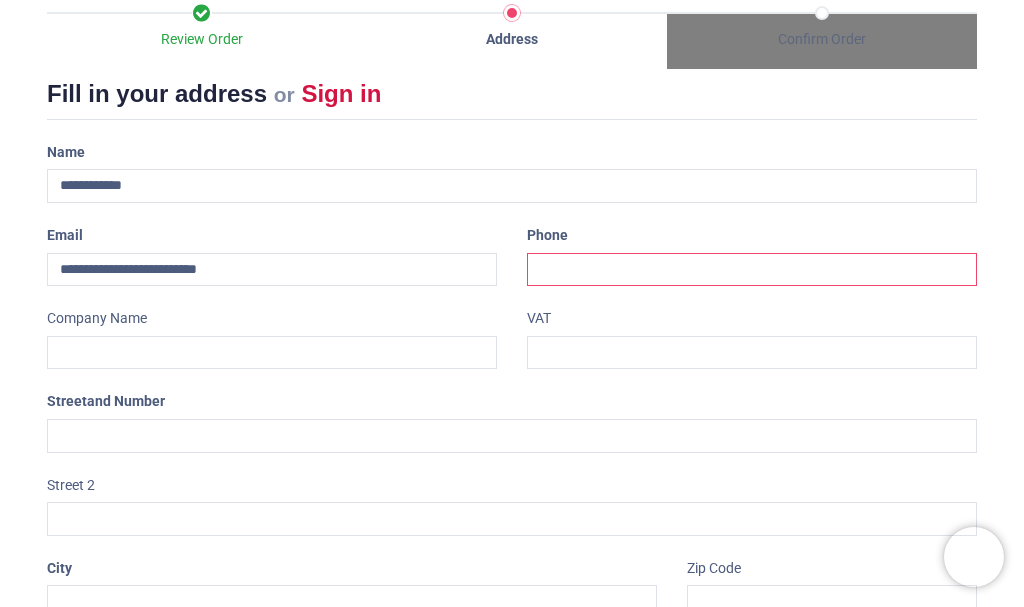 type on "**********" 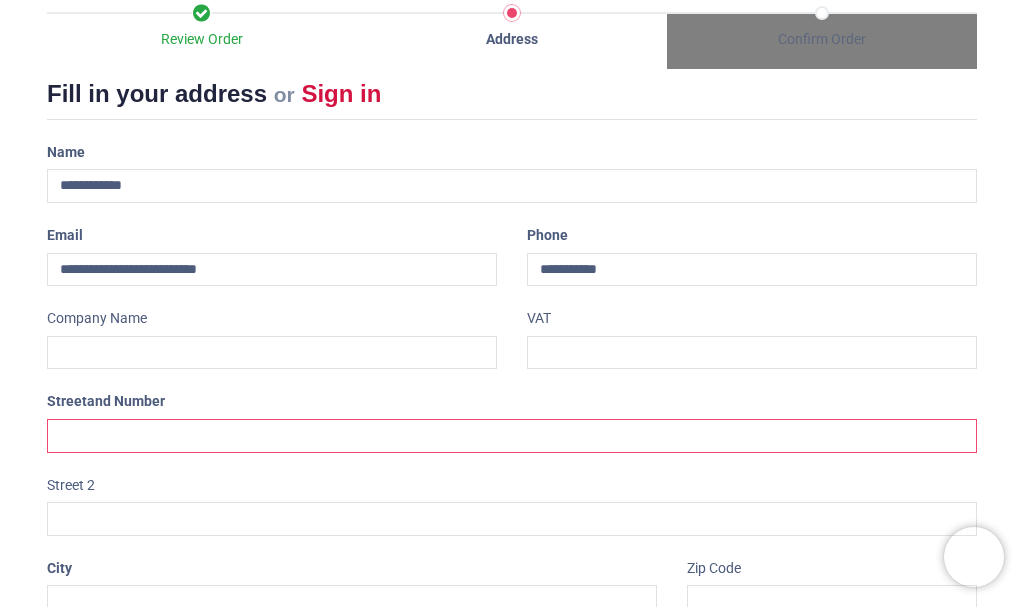 type on "**********" 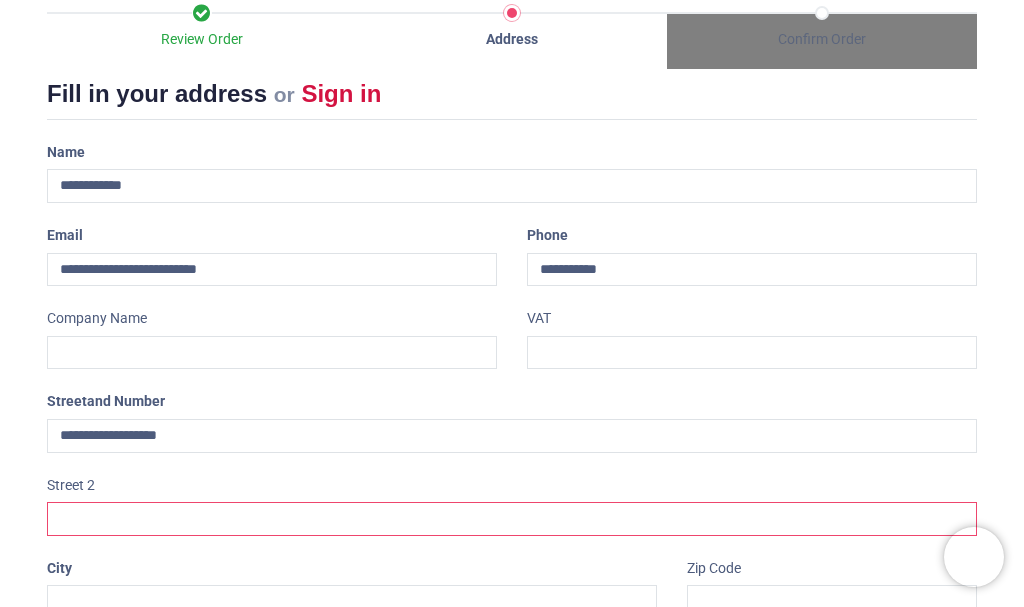 type on "**********" 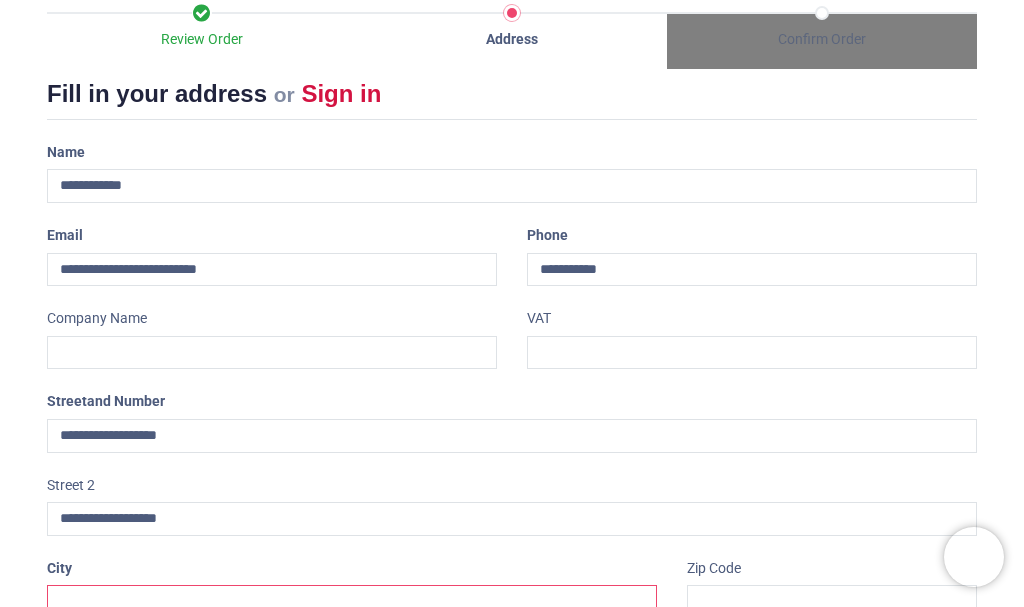 type on "*********" 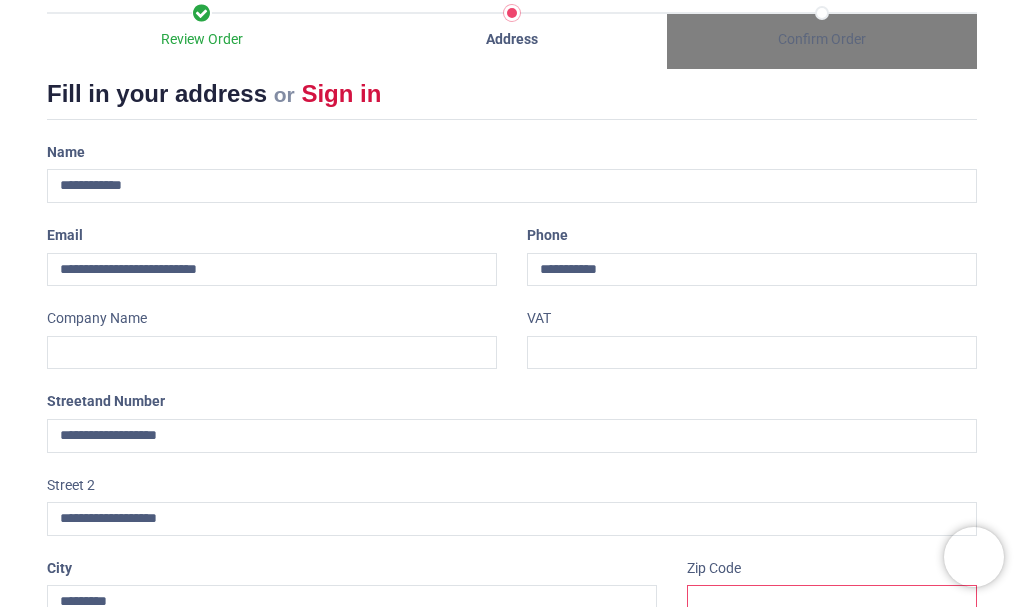 type on "*******" 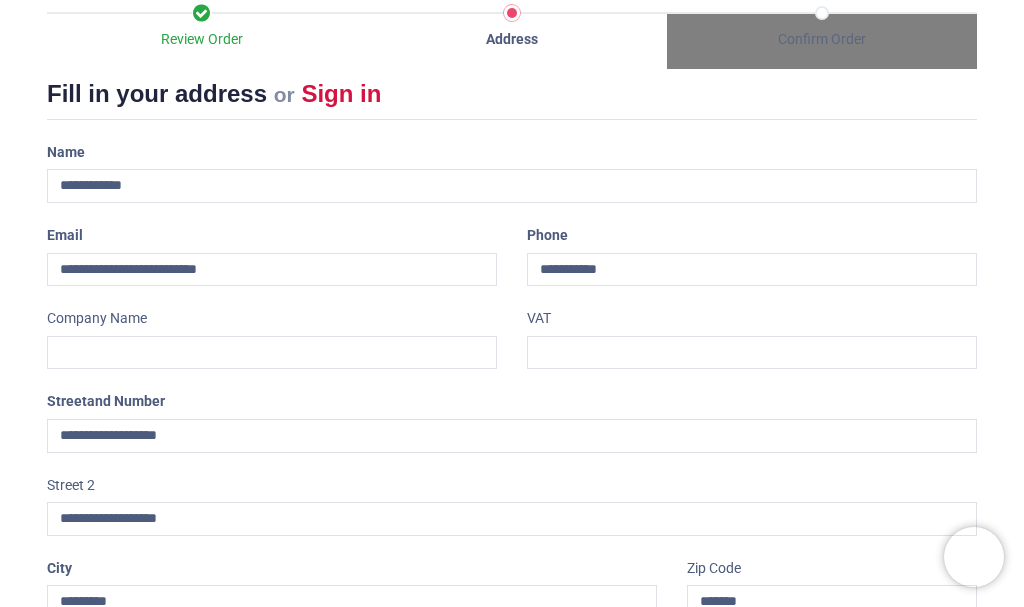 select on "***" 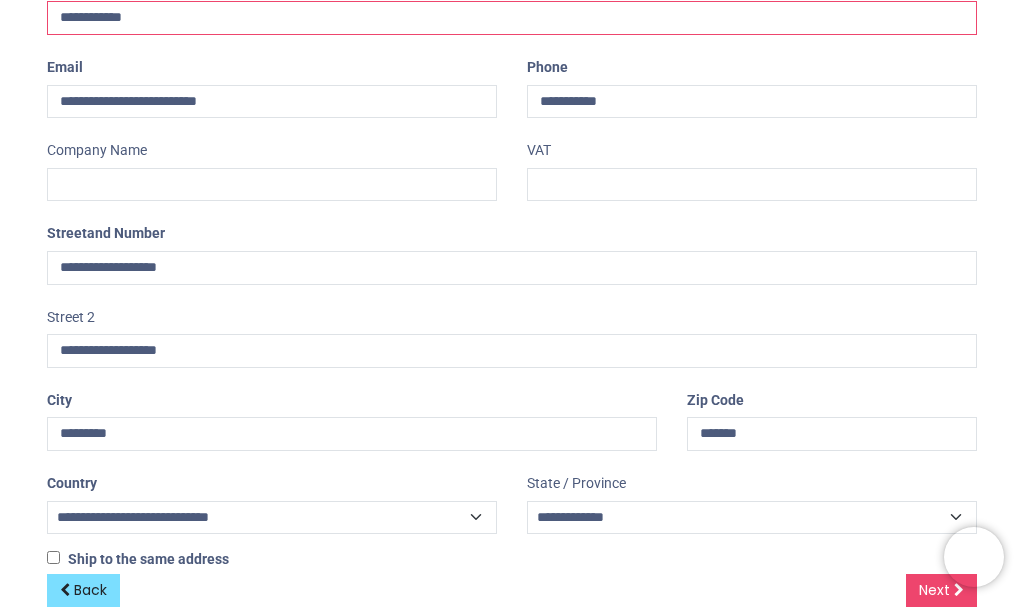 scroll, scrollTop: 409, scrollLeft: 0, axis: vertical 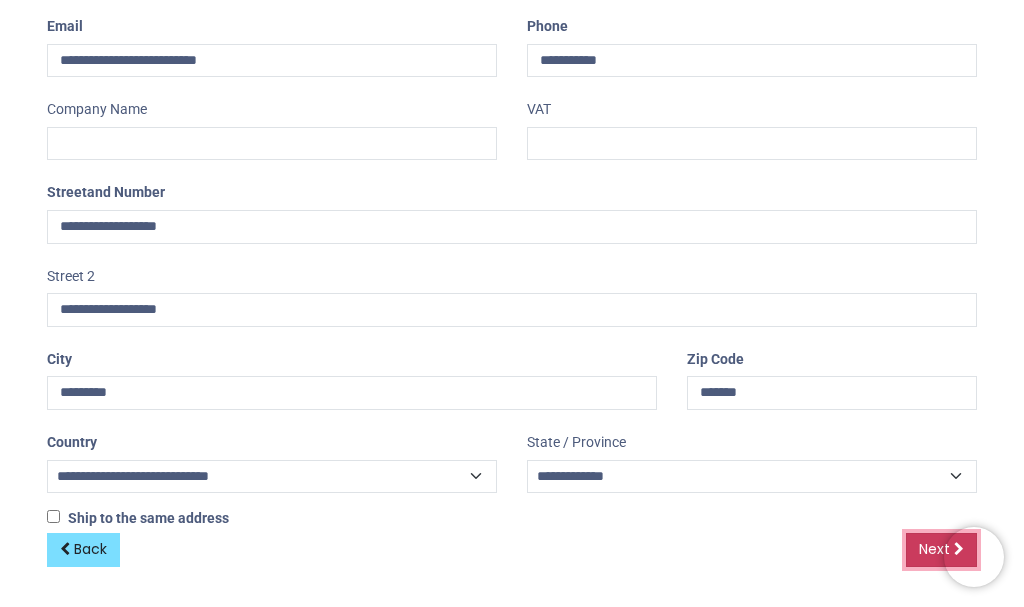 click on "Next" at bounding box center [941, 550] 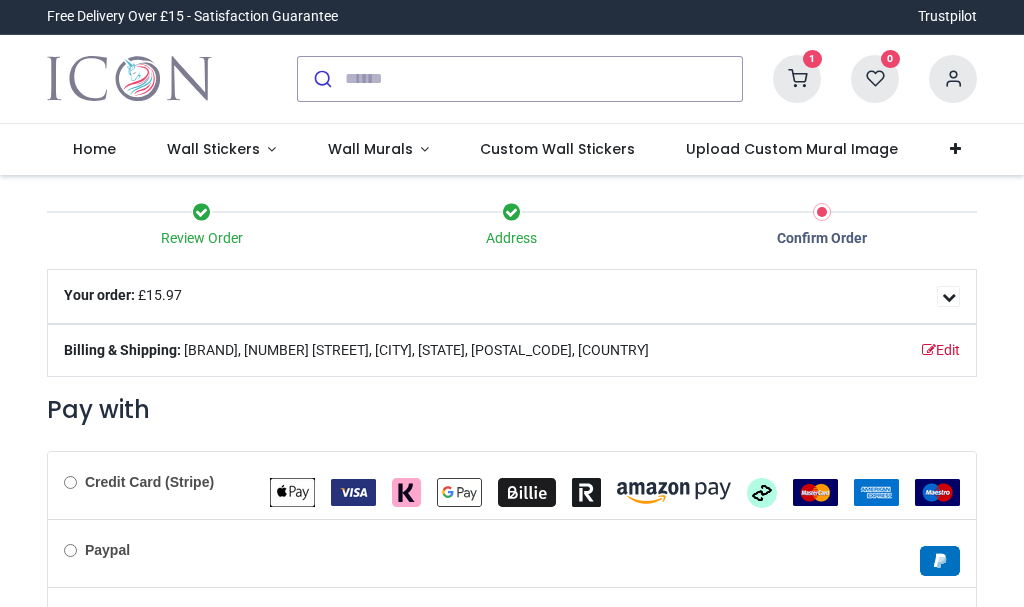 scroll, scrollTop: 0, scrollLeft: 0, axis: both 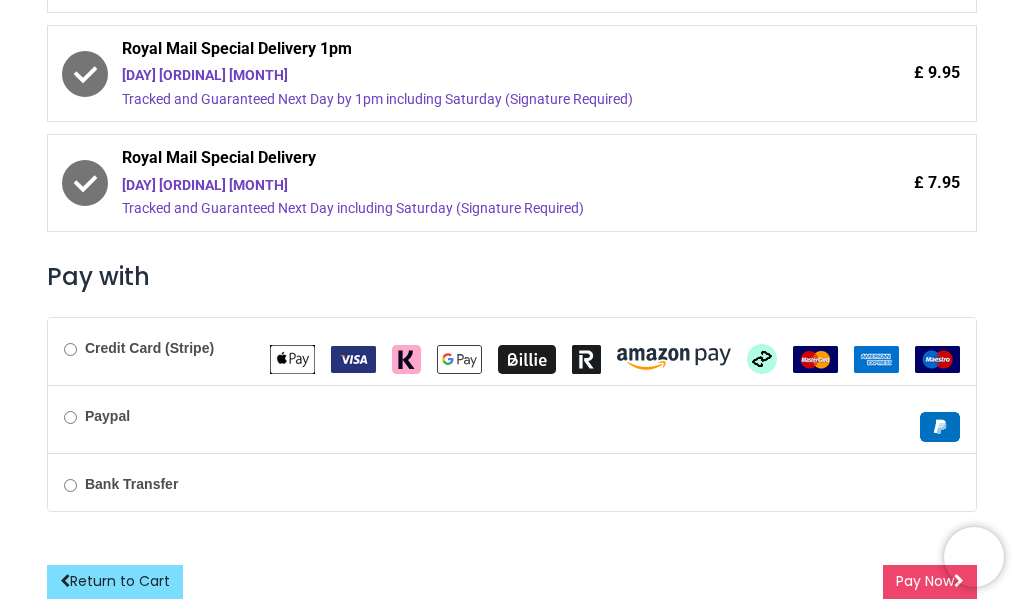 click on "Credit Card (Stripe)" at bounding box center [149, 348] 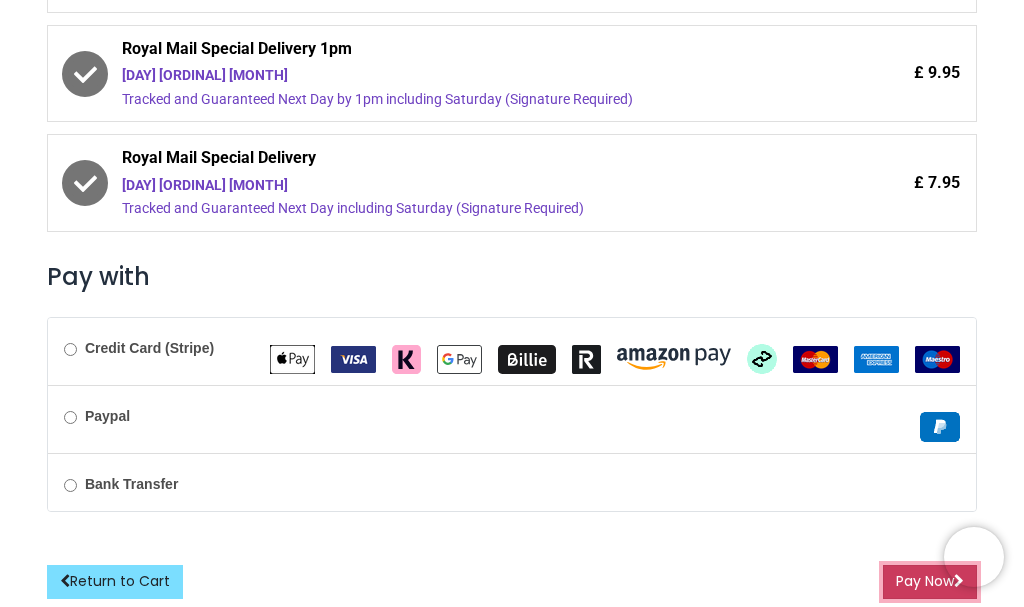 click on "Pay Now" at bounding box center [930, 582] 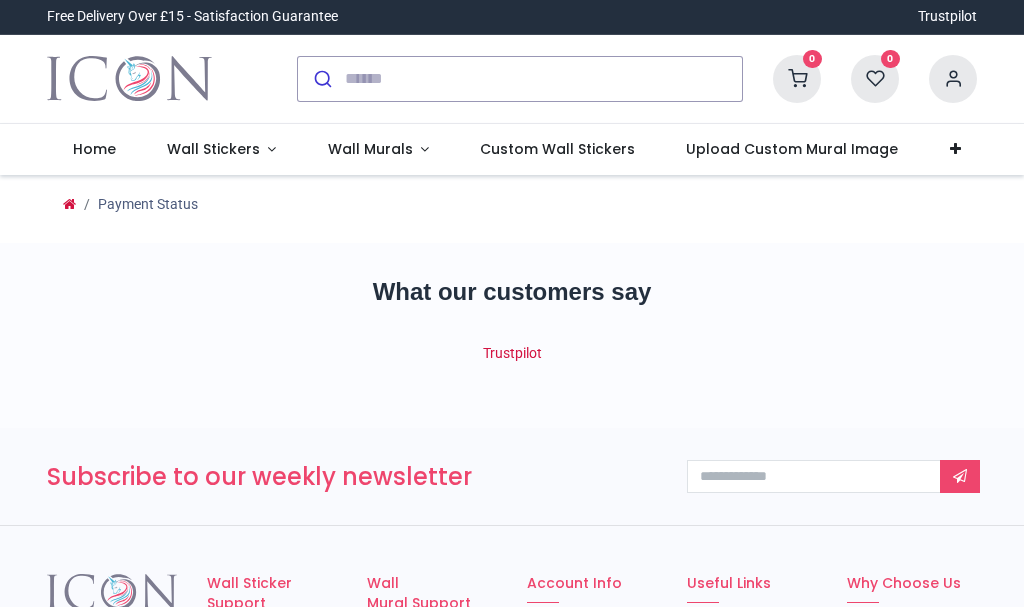 scroll, scrollTop: 0, scrollLeft: 0, axis: both 